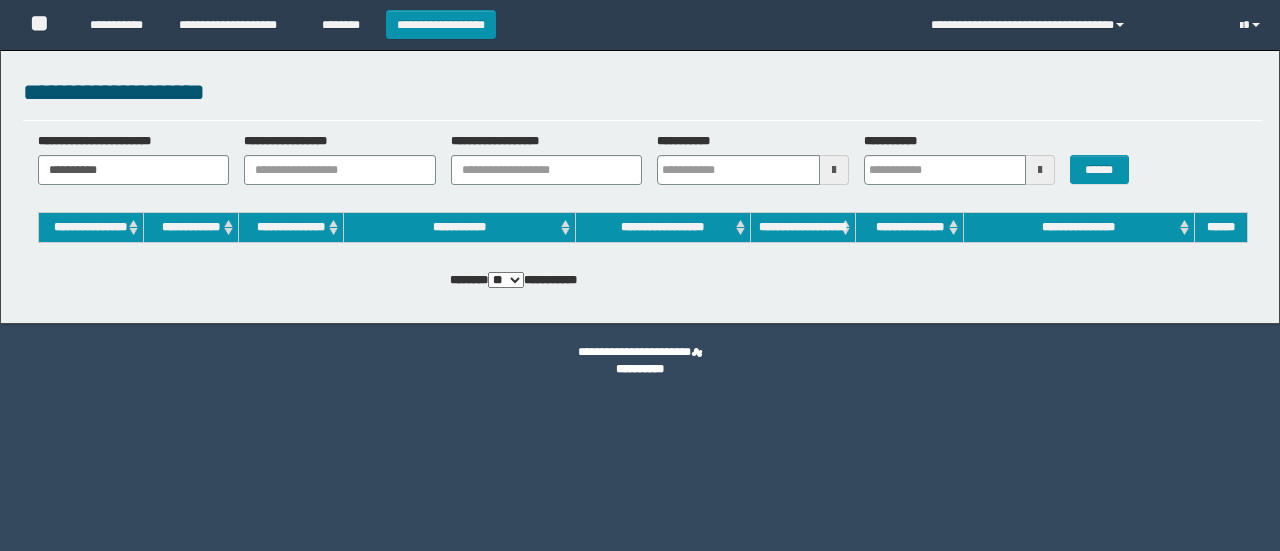 scroll, scrollTop: 0, scrollLeft: 0, axis: both 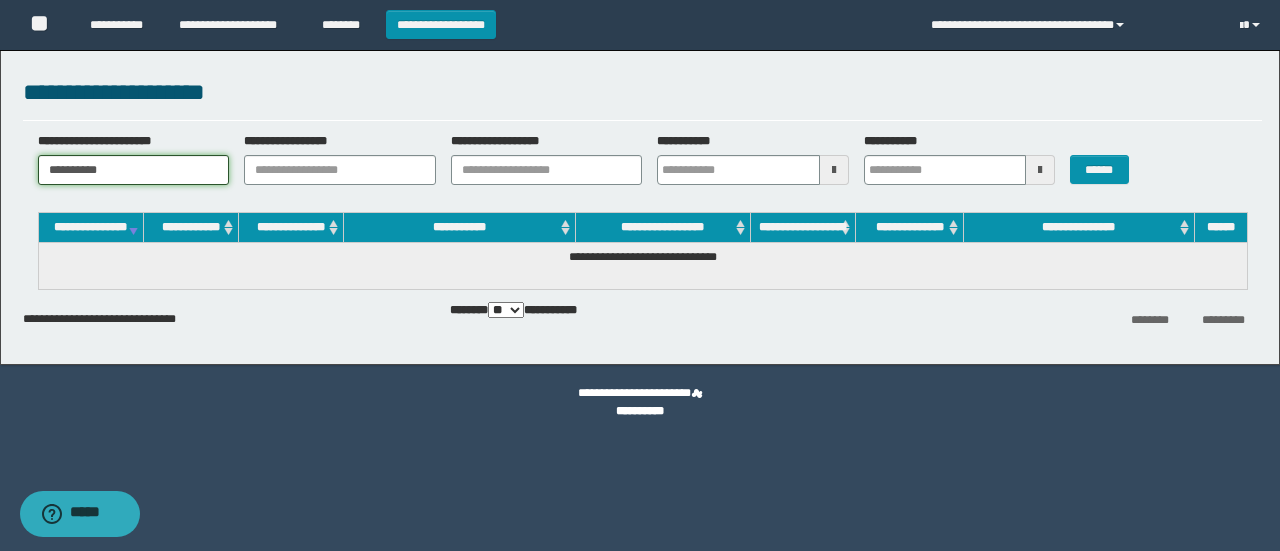 drag, startPoint x: 180, startPoint y: 164, endPoint x: 0, endPoint y: 189, distance: 181.72781 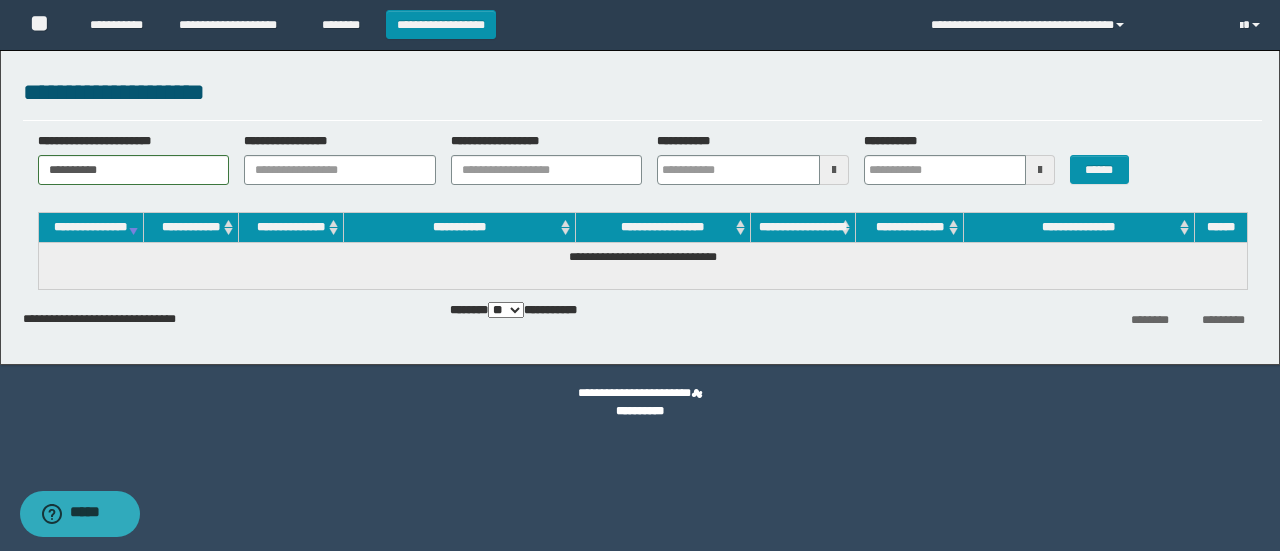click on "**********" at bounding box center (642, 166) 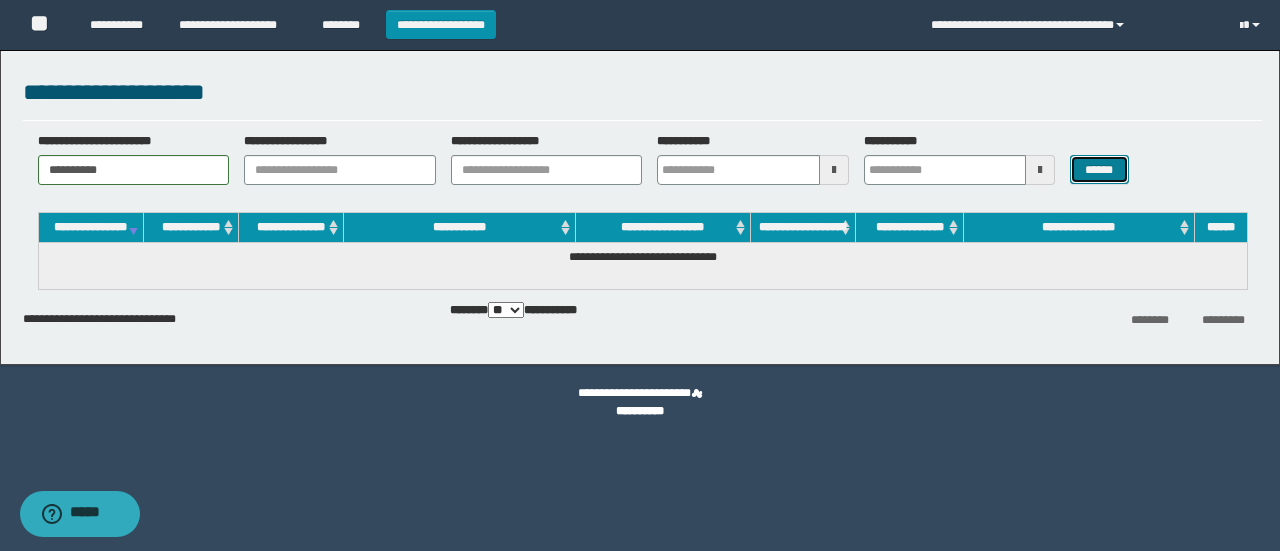 click on "******" at bounding box center (1099, 169) 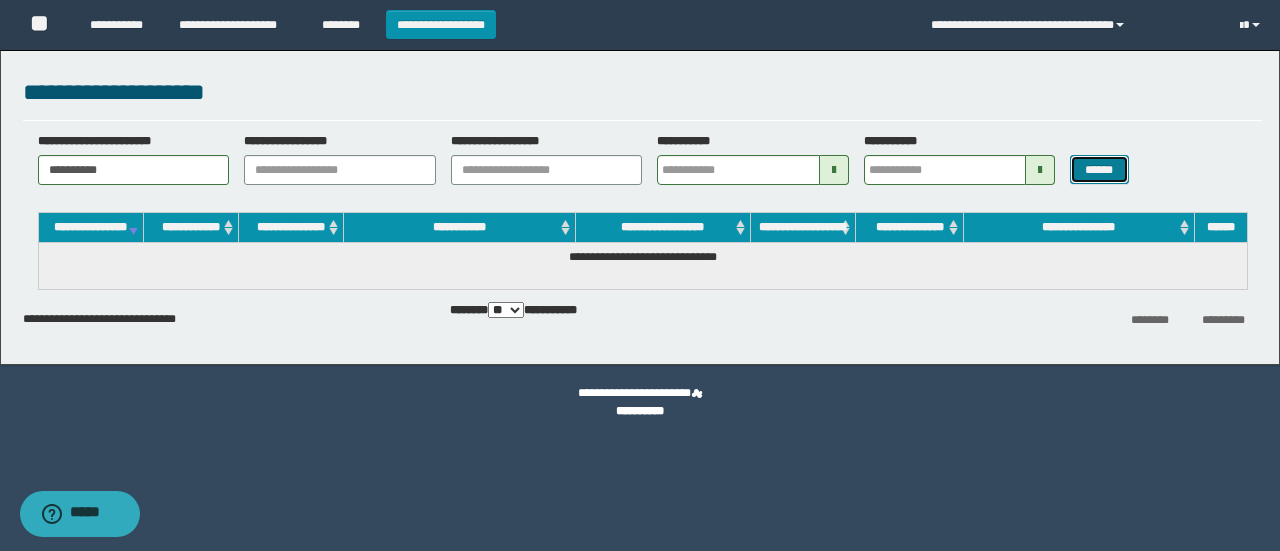 type 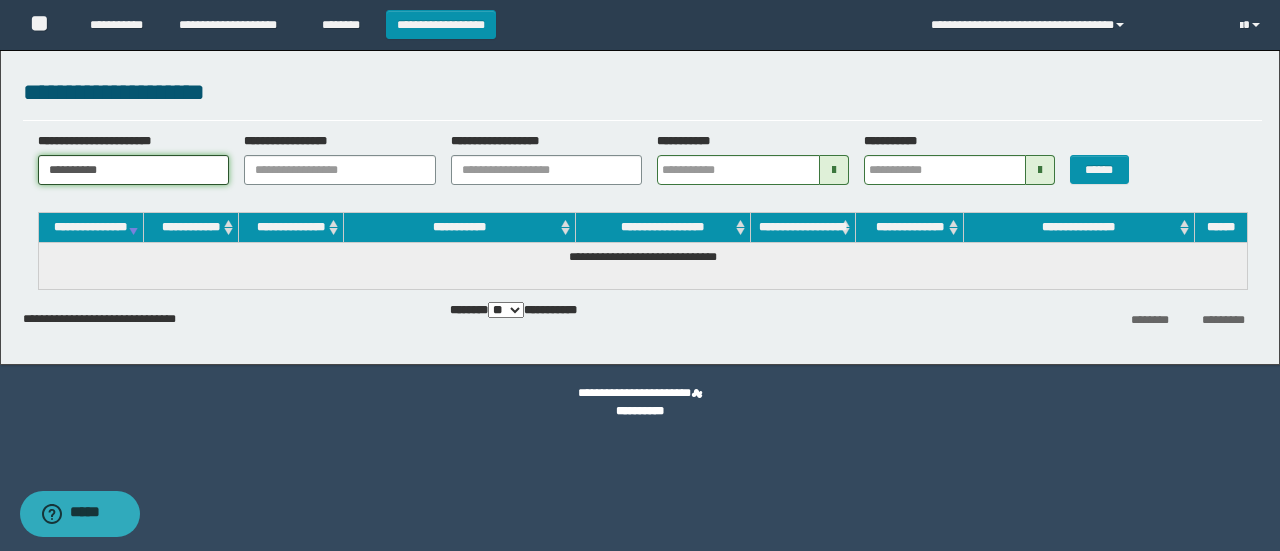 drag, startPoint x: 184, startPoint y: 173, endPoint x: 0, endPoint y: 141, distance: 186.76189 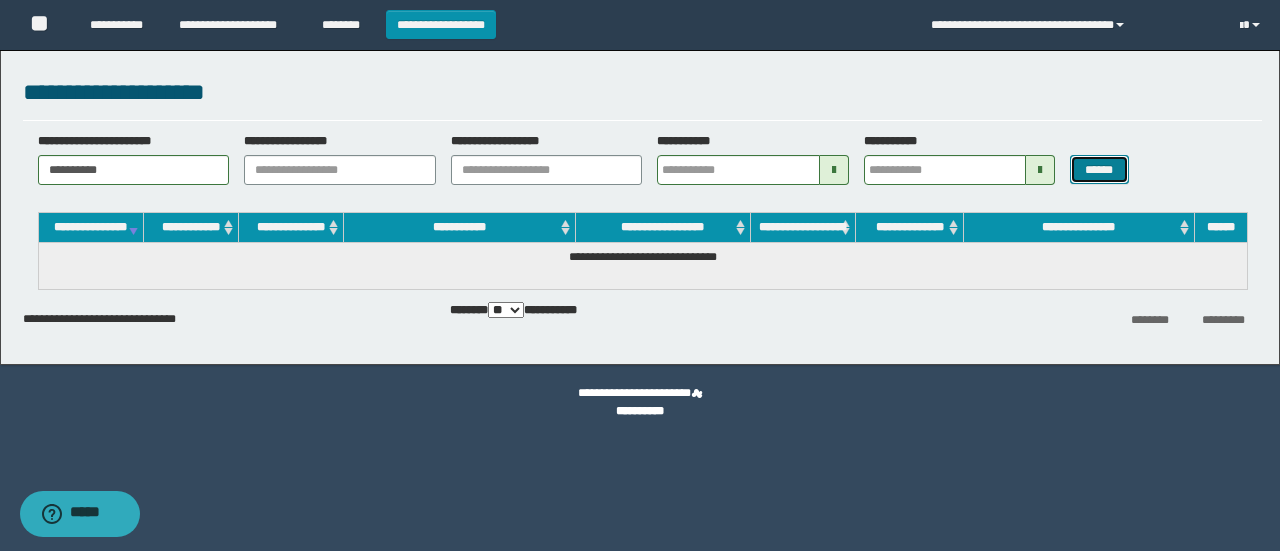 click on "******" at bounding box center [1099, 169] 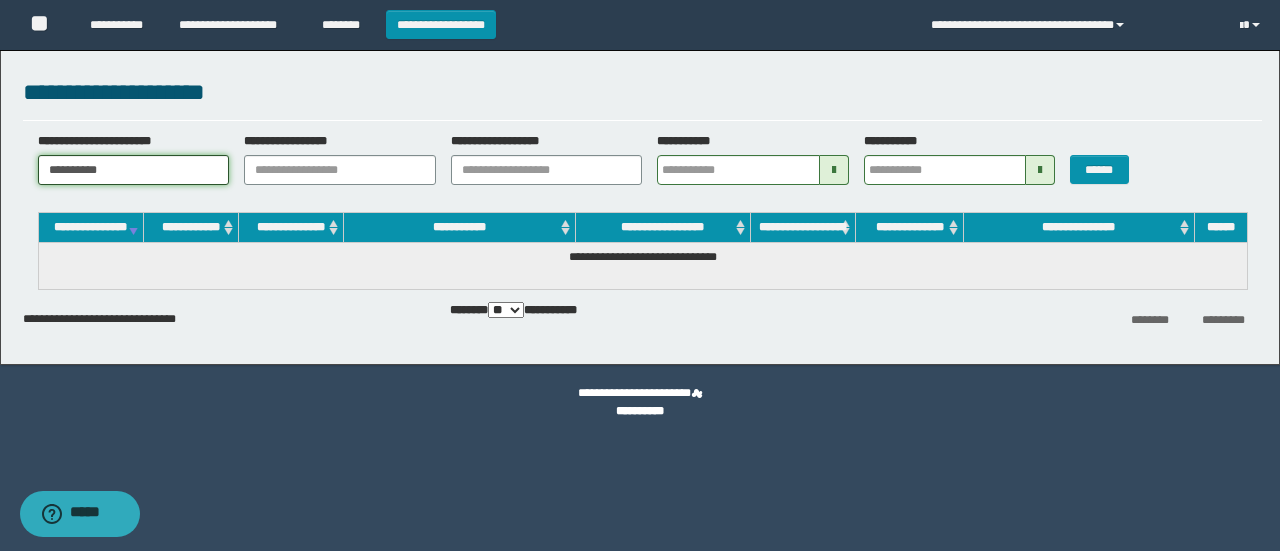 drag, startPoint x: 187, startPoint y: 167, endPoint x: 100, endPoint y: 157, distance: 87.57283 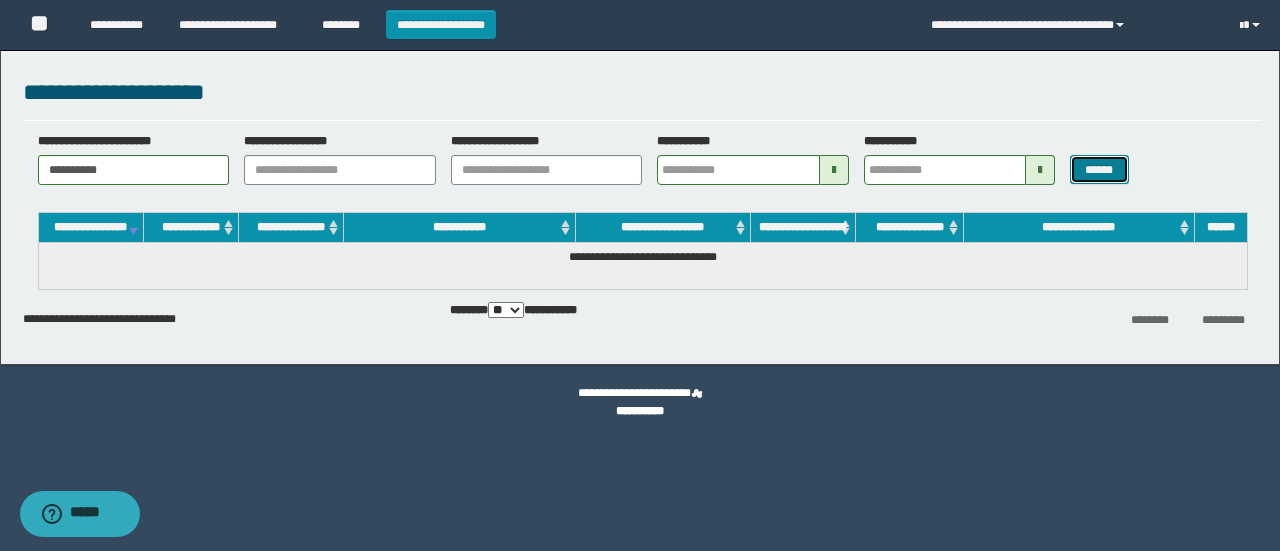 click on "******" at bounding box center [1099, 169] 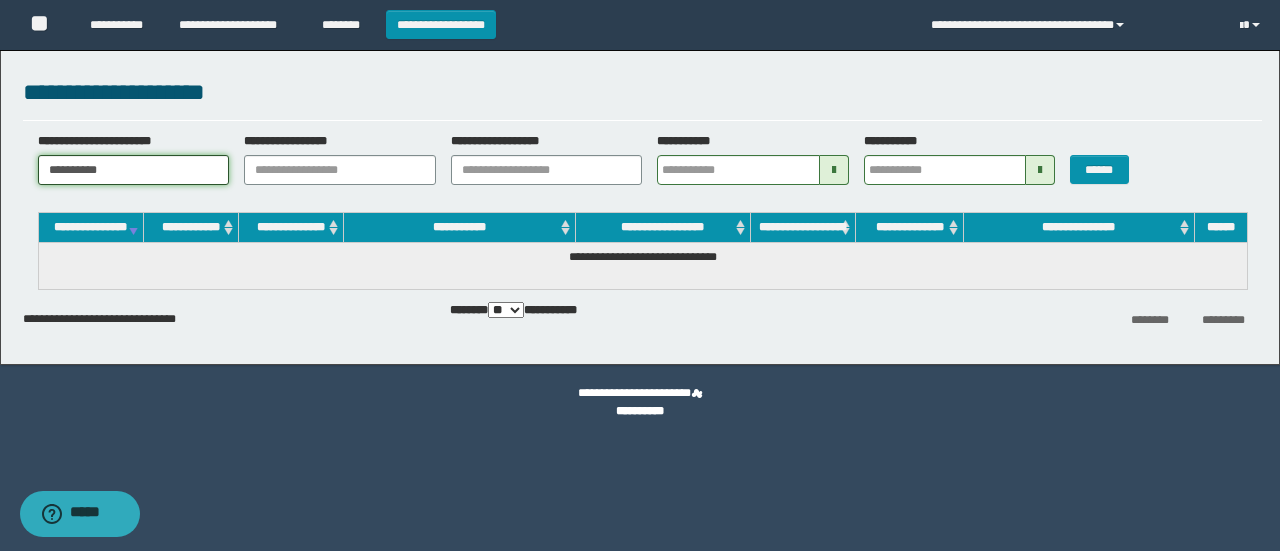 drag, startPoint x: 206, startPoint y: 164, endPoint x: 0, endPoint y: 146, distance: 206.78491 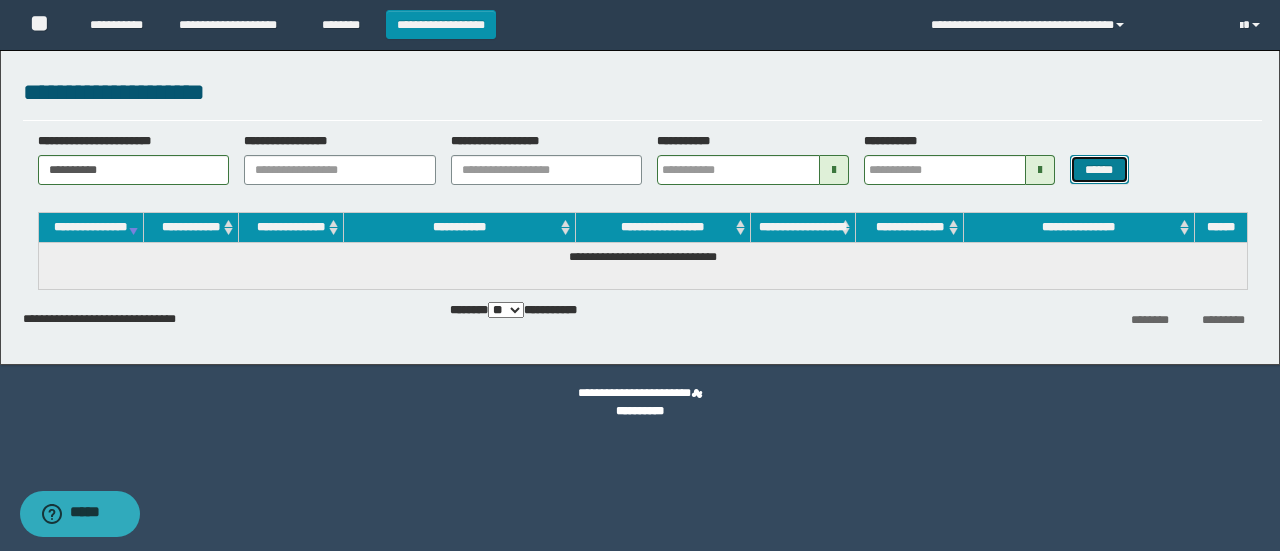 click on "******" at bounding box center (1099, 169) 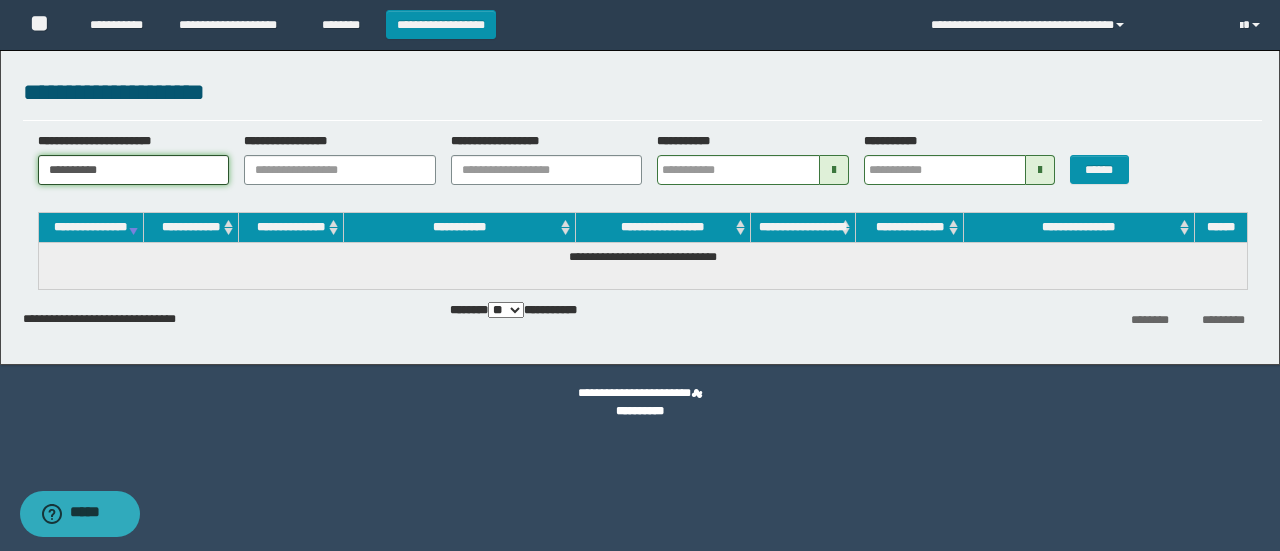 drag, startPoint x: 225, startPoint y: 167, endPoint x: 0, endPoint y: 167, distance: 225 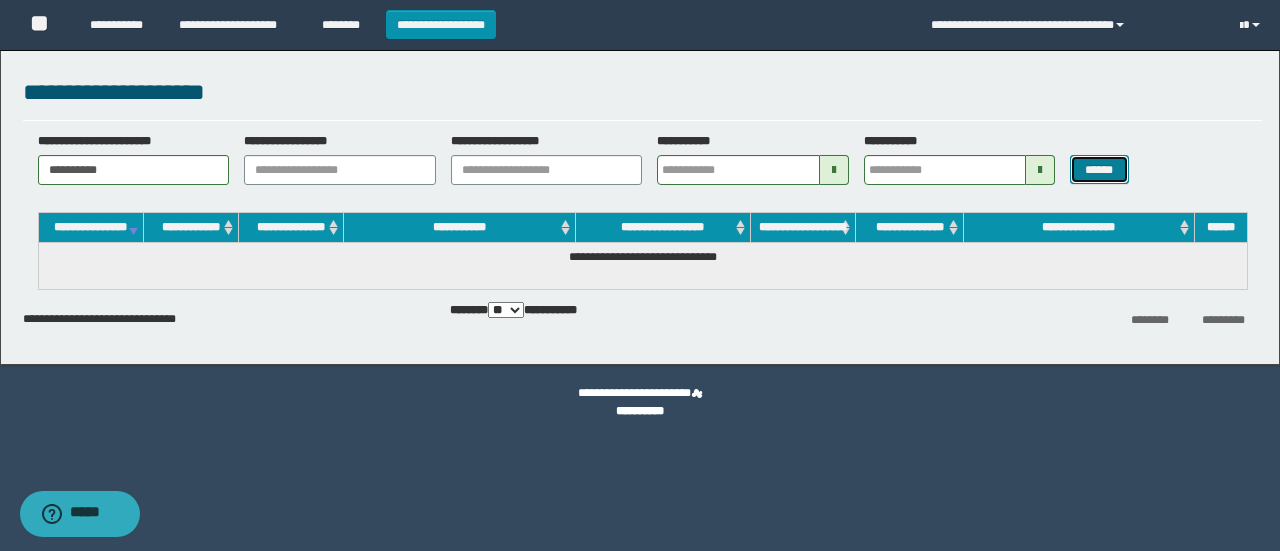 click on "******" at bounding box center (1099, 169) 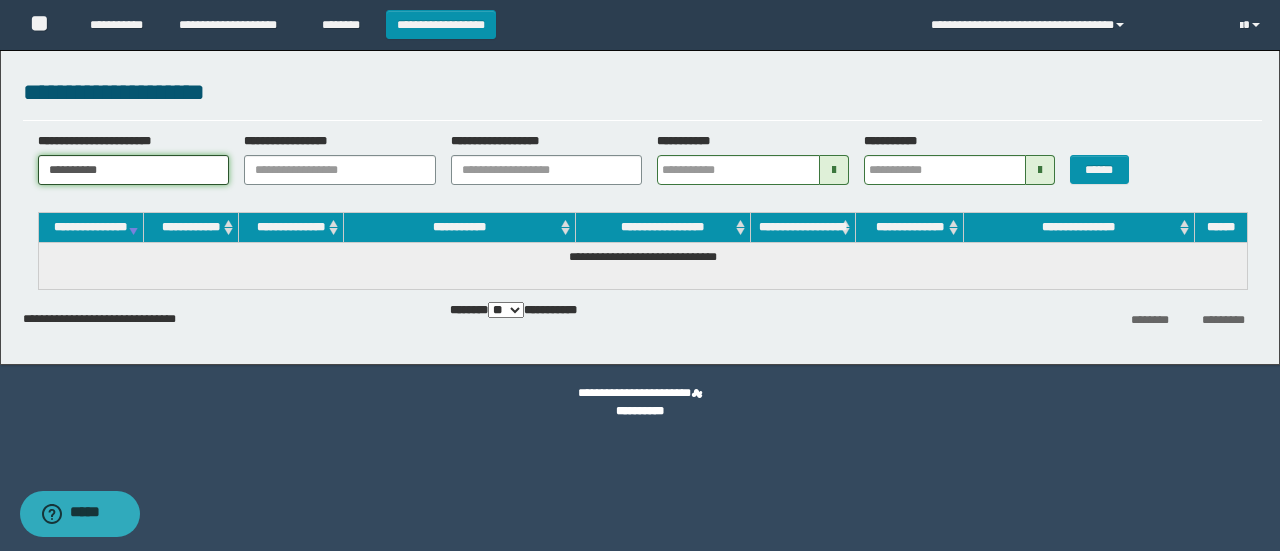 paste 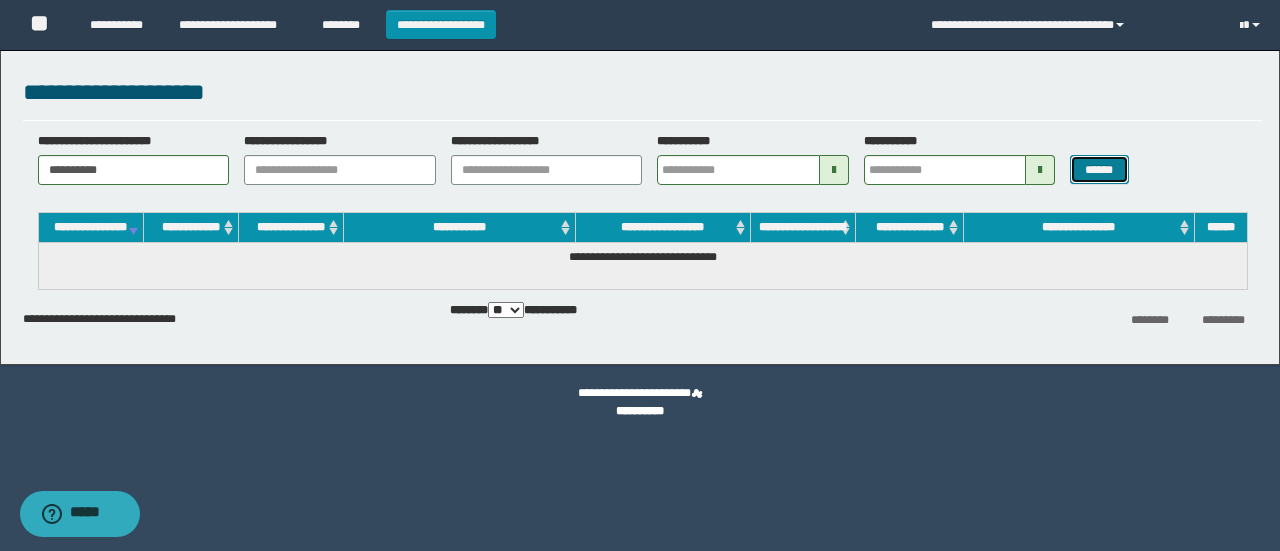 click on "******" at bounding box center (1099, 169) 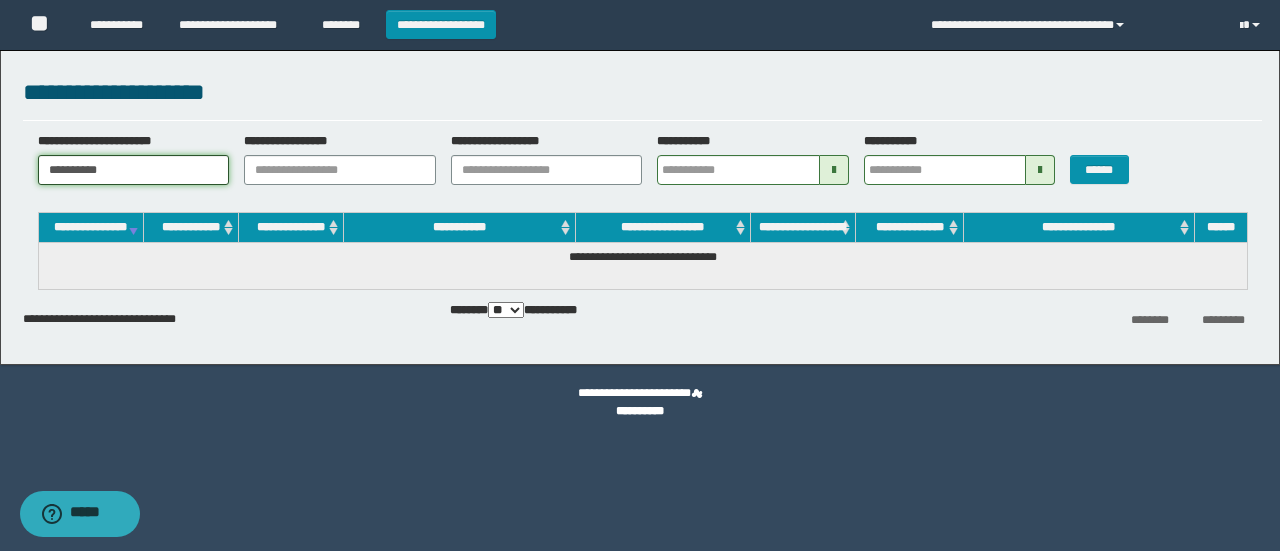 drag, startPoint x: 159, startPoint y: 161, endPoint x: 0, endPoint y: 164, distance: 159.0283 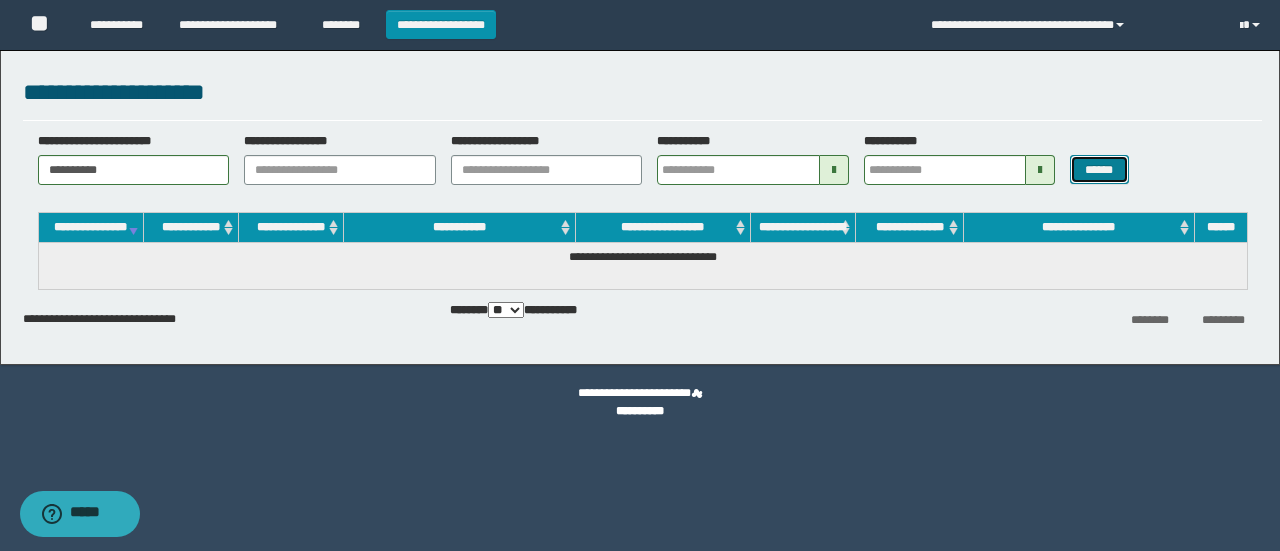 click on "******" at bounding box center [1099, 169] 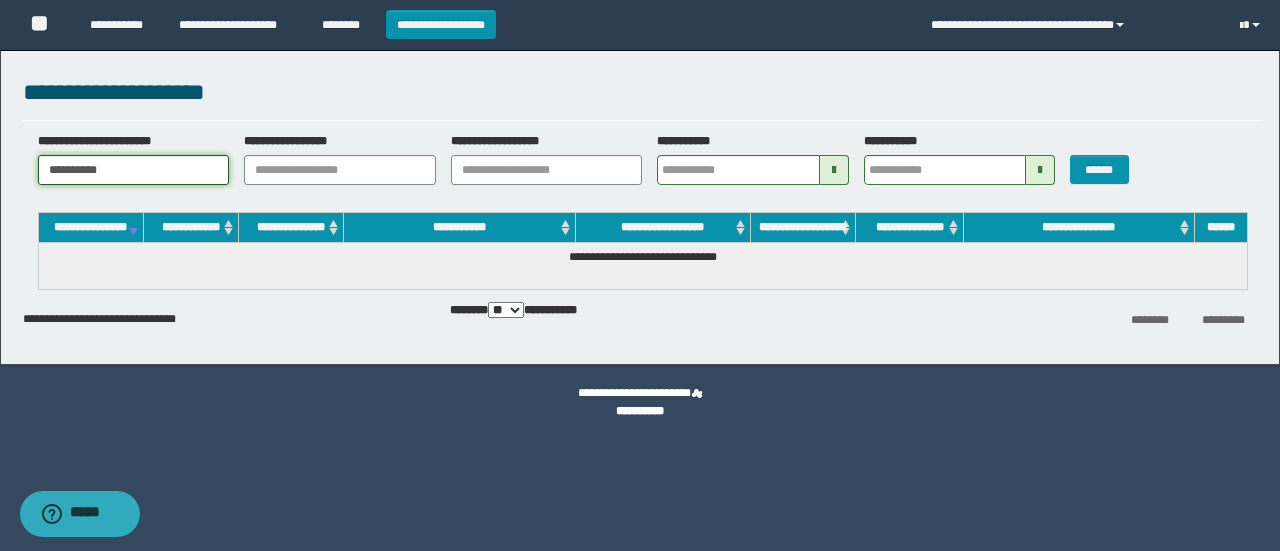 drag, startPoint x: 162, startPoint y: 174, endPoint x: 0, endPoint y: 174, distance: 162 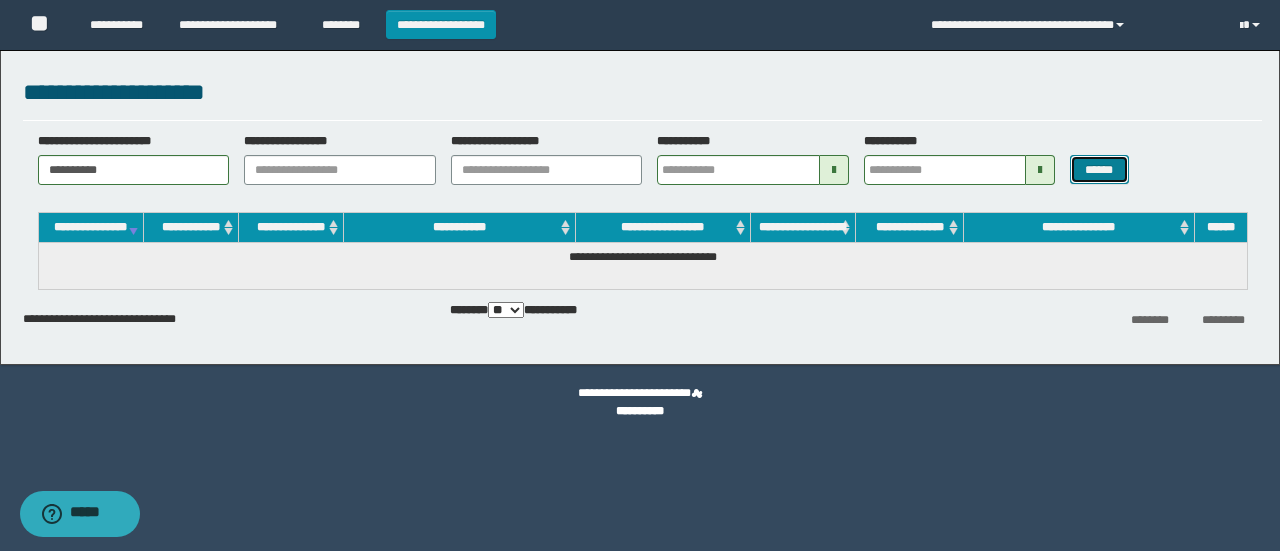 click on "******" at bounding box center (1099, 169) 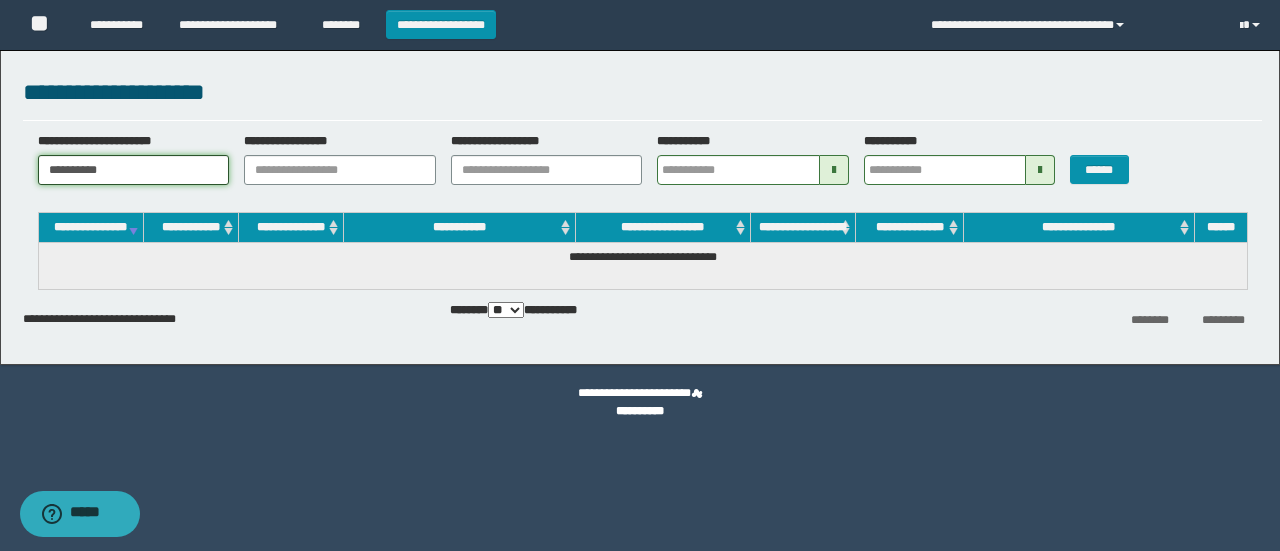 drag, startPoint x: 205, startPoint y: 173, endPoint x: 0, endPoint y: 156, distance: 205.70367 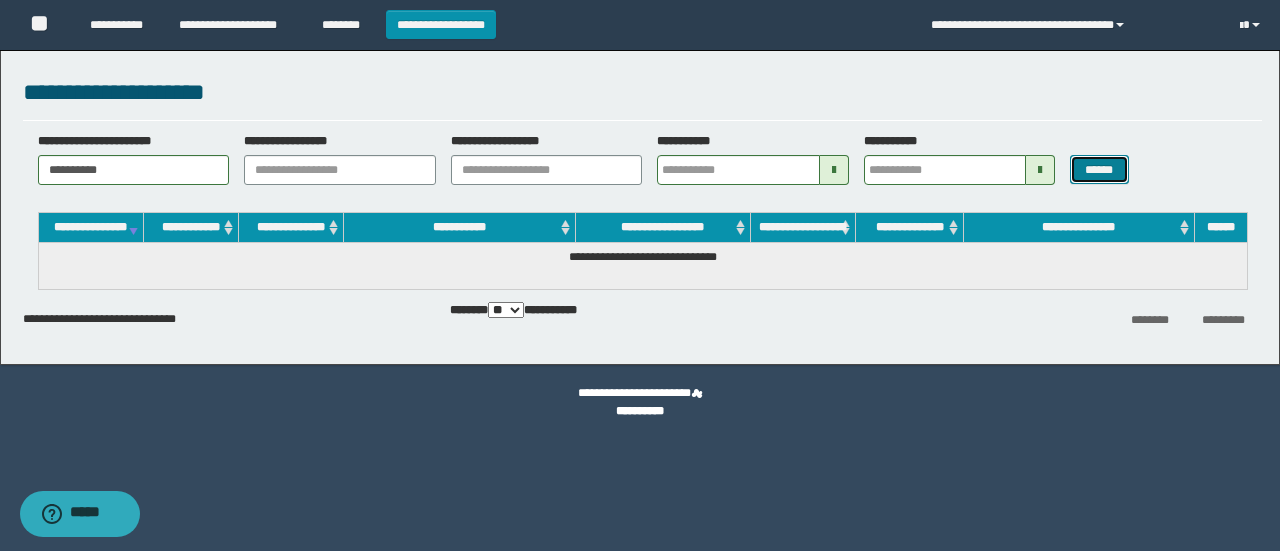 click on "******" at bounding box center (1099, 169) 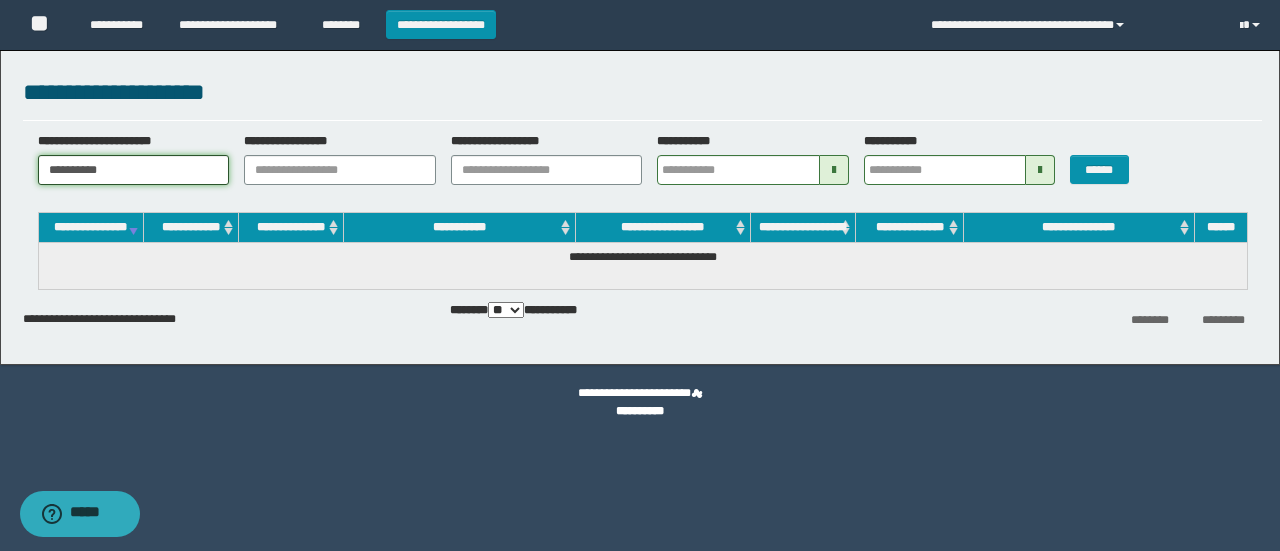 drag, startPoint x: 217, startPoint y: 169, endPoint x: 0, endPoint y: 167, distance: 217.00922 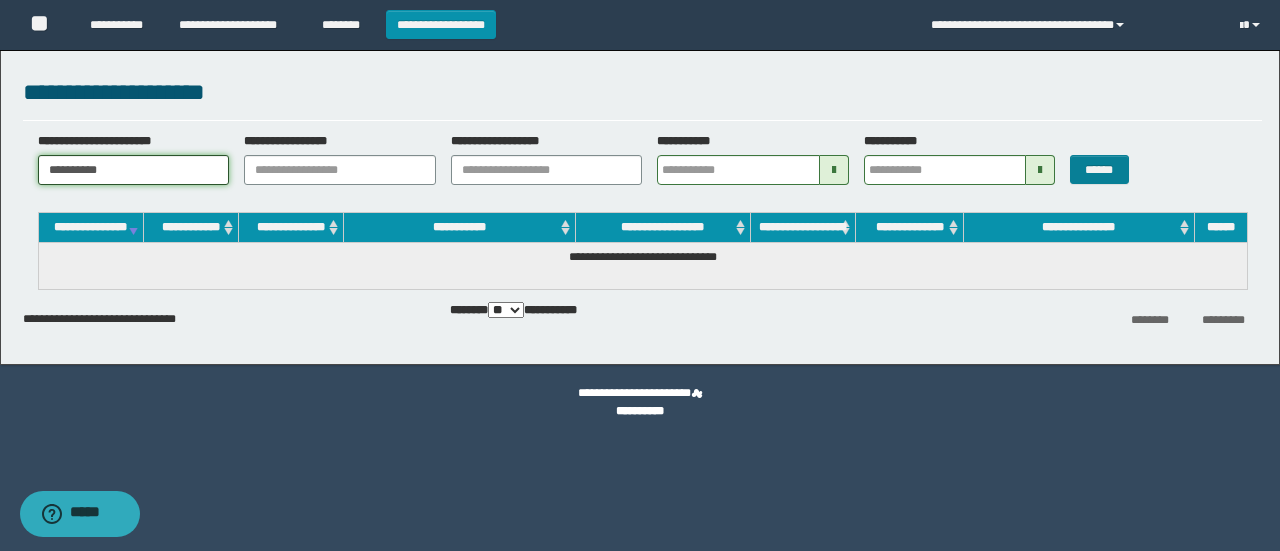 type on "**********" 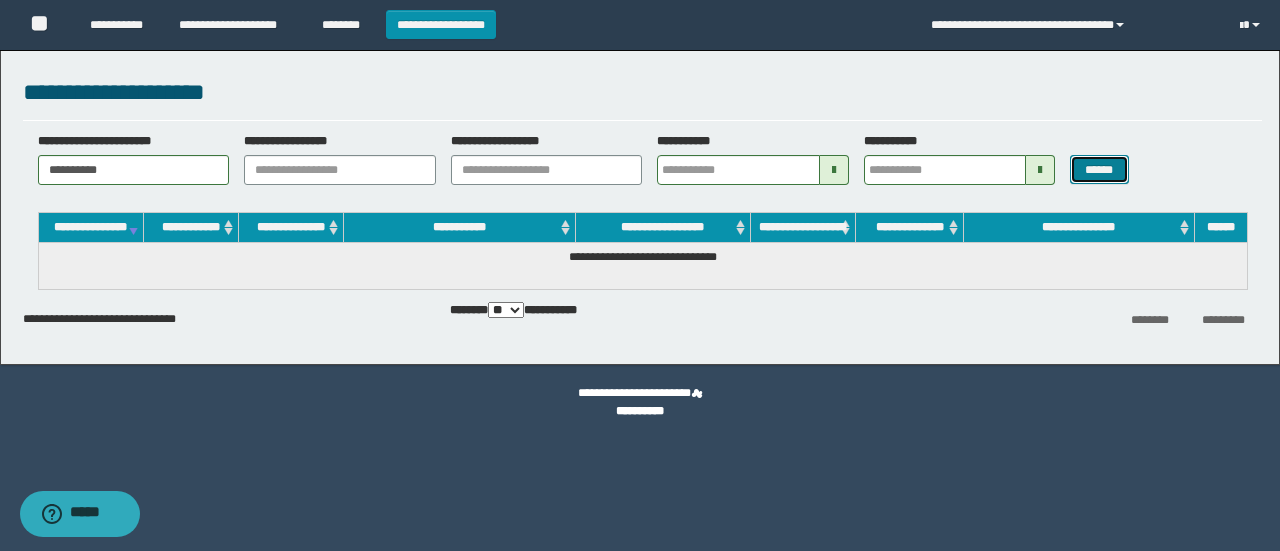 click on "******" at bounding box center [1099, 169] 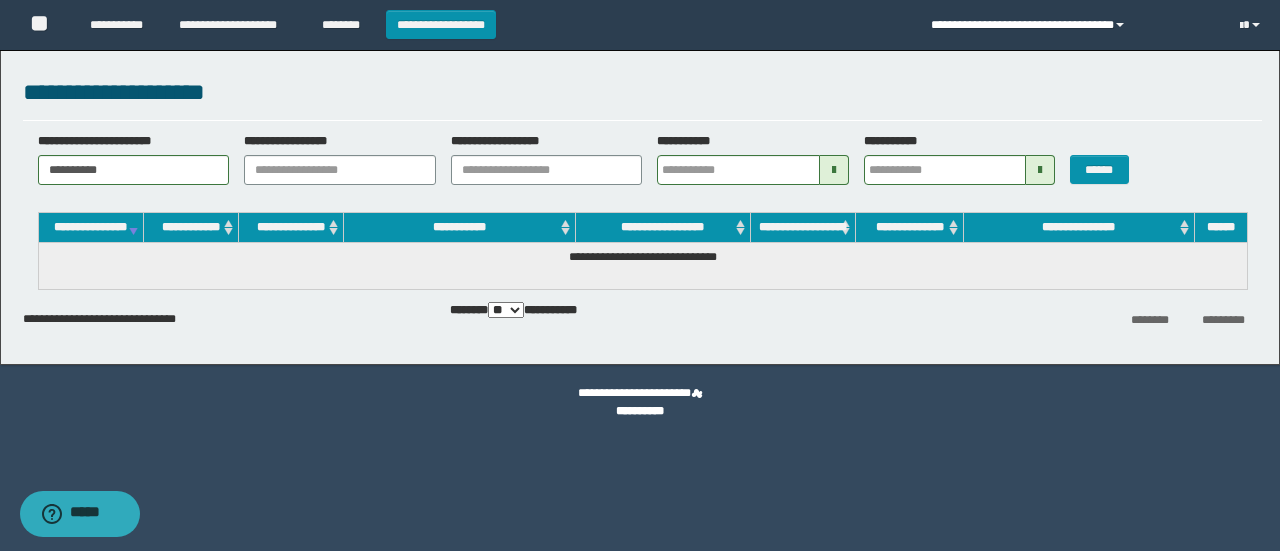 click on "**********" at bounding box center [1070, 25] 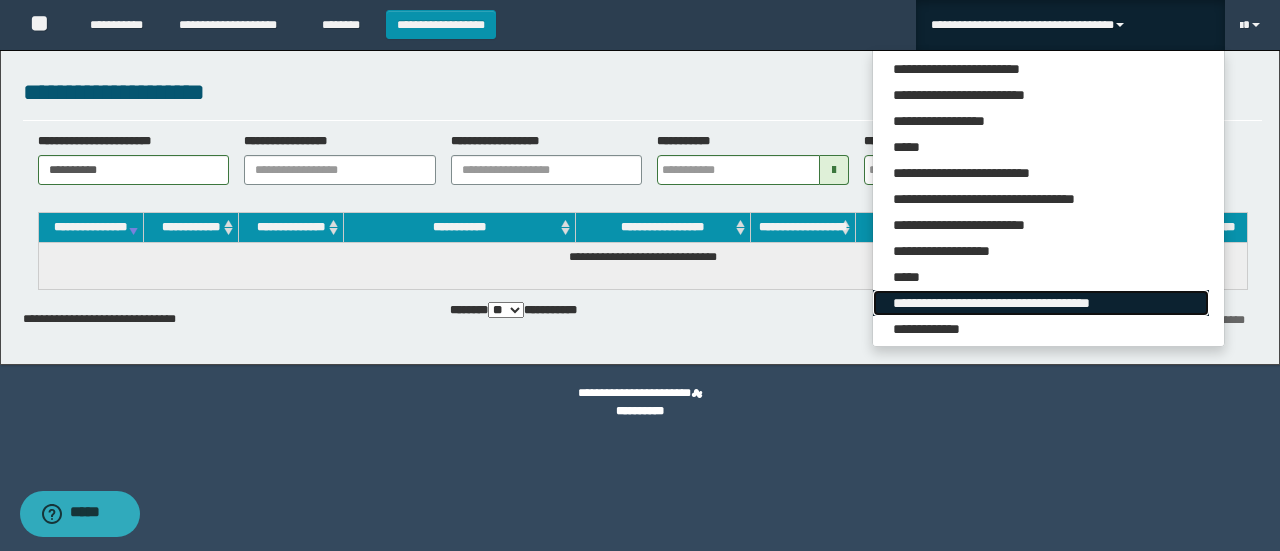 click on "**********" at bounding box center [1041, 303] 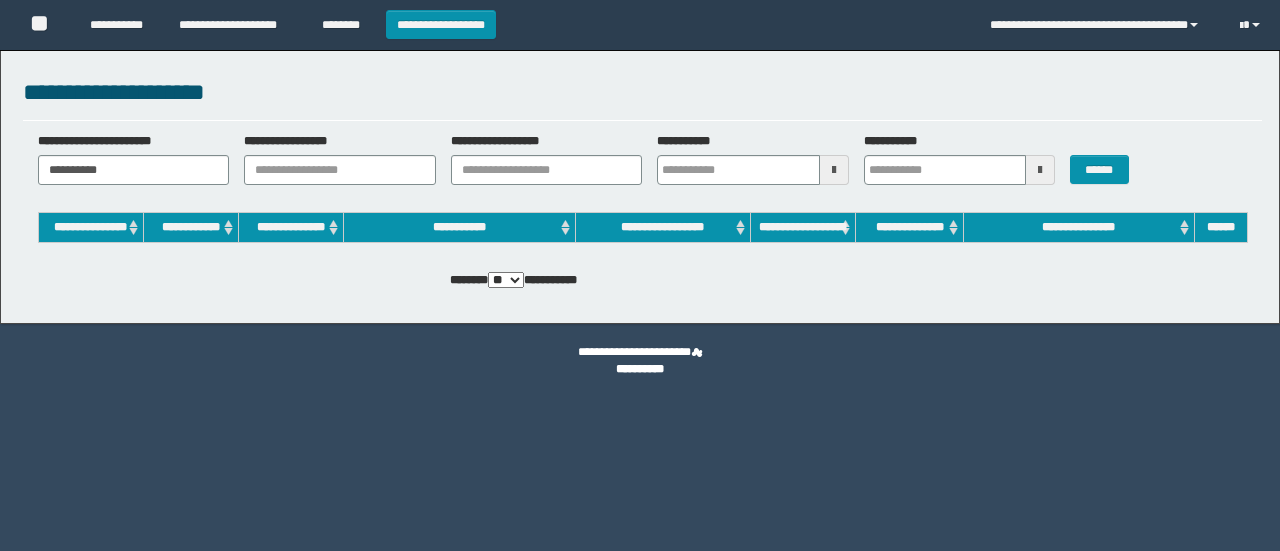 scroll, scrollTop: 0, scrollLeft: 0, axis: both 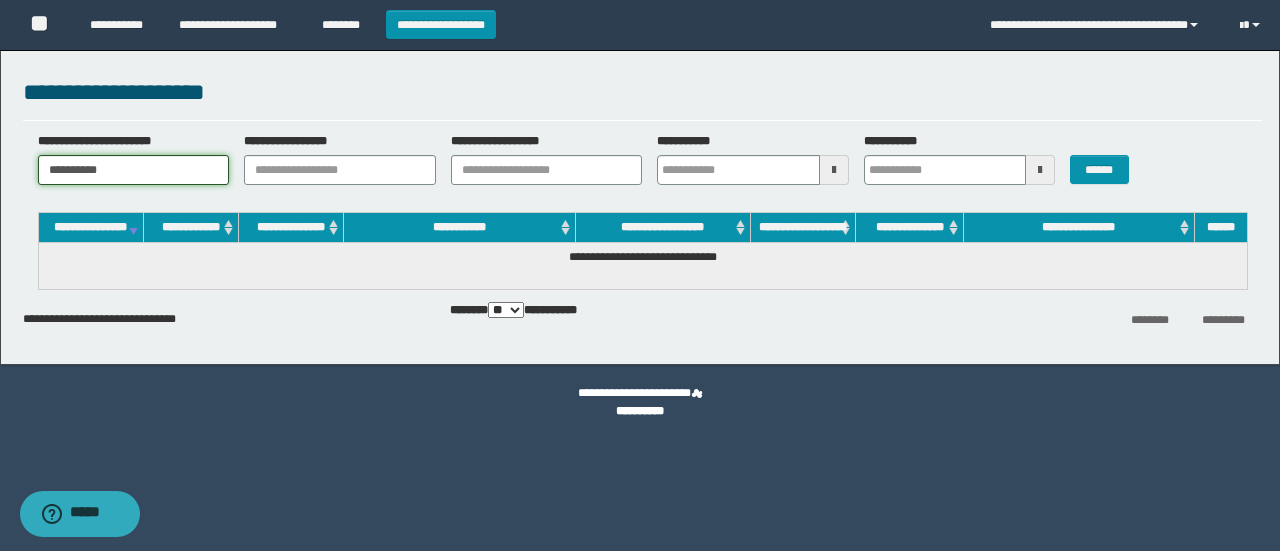 drag, startPoint x: 212, startPoint y: 165, endPoint x: 0, endPoint y: 163, distance: 212.00943 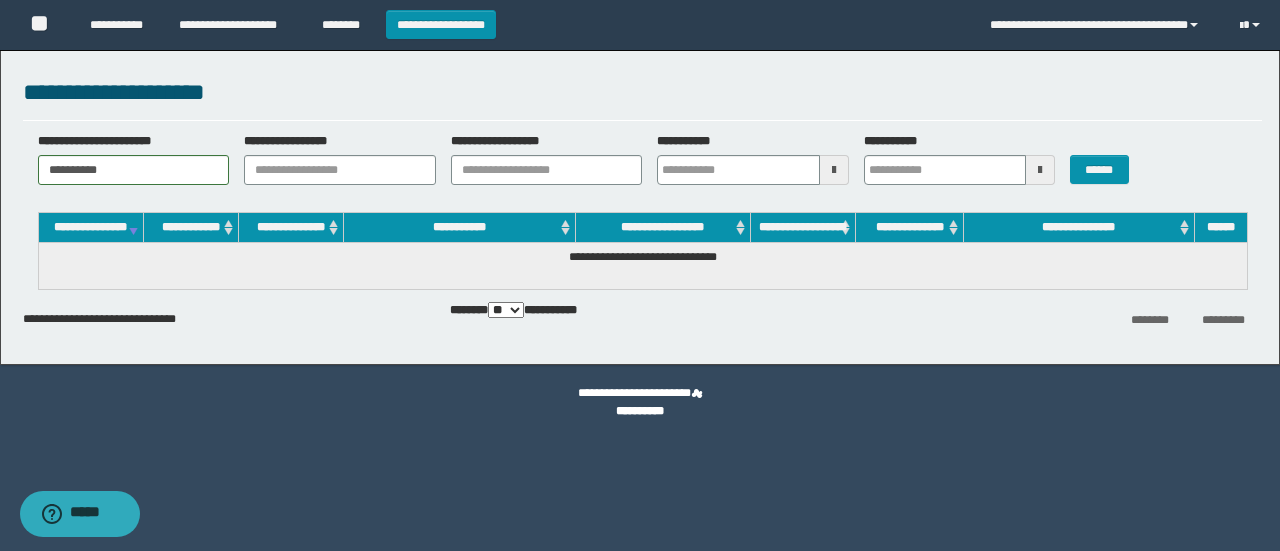 click on "**********" at bounding box center [642, 166] 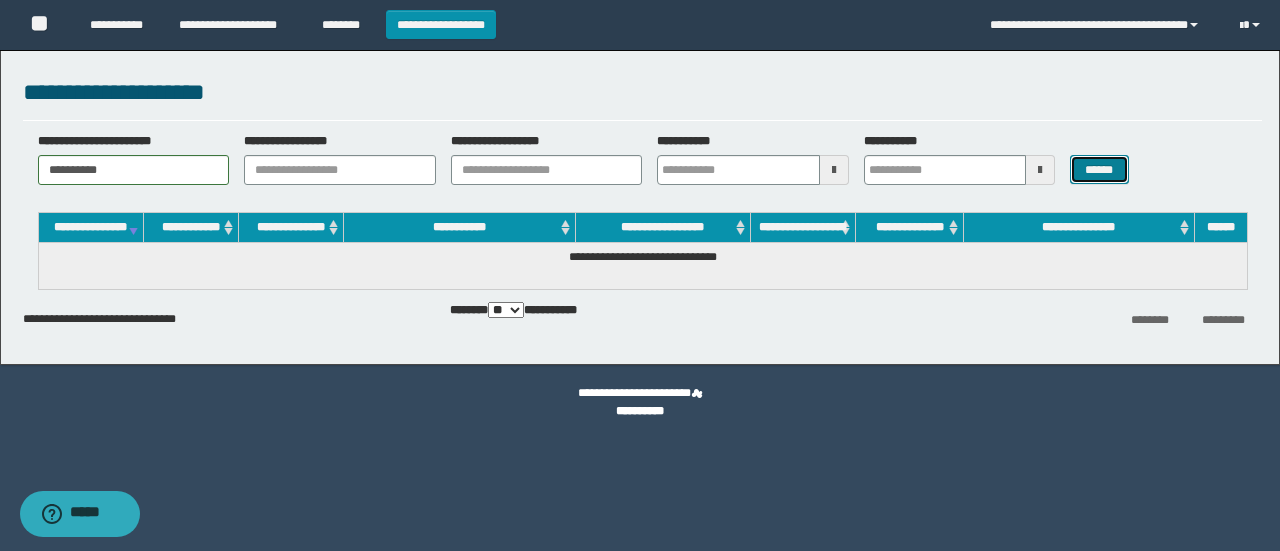 click on "******" at bounding box center [1099, 169] 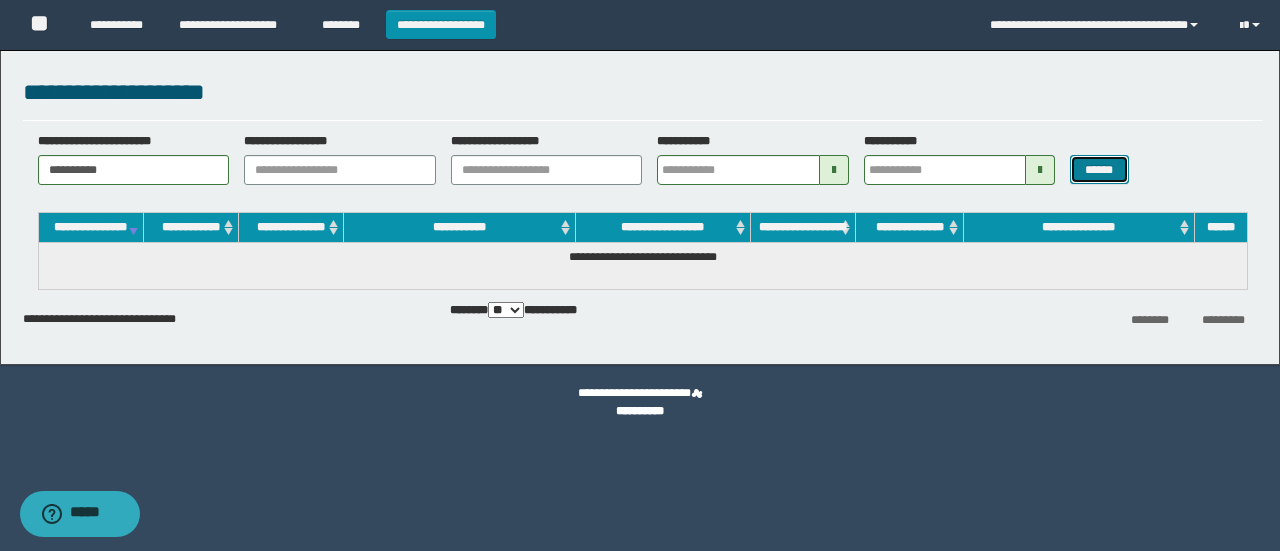 type 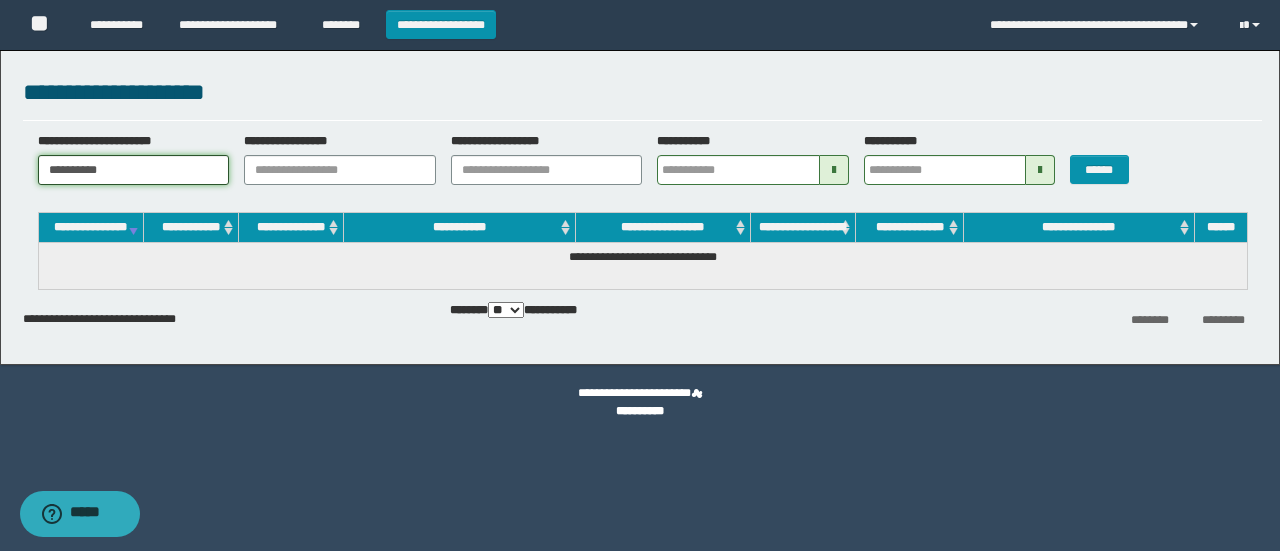 drag, startPoint x: 197, startPoint y: 157, endPoint x: 0, endPoint y: 129, distance: 198.9799 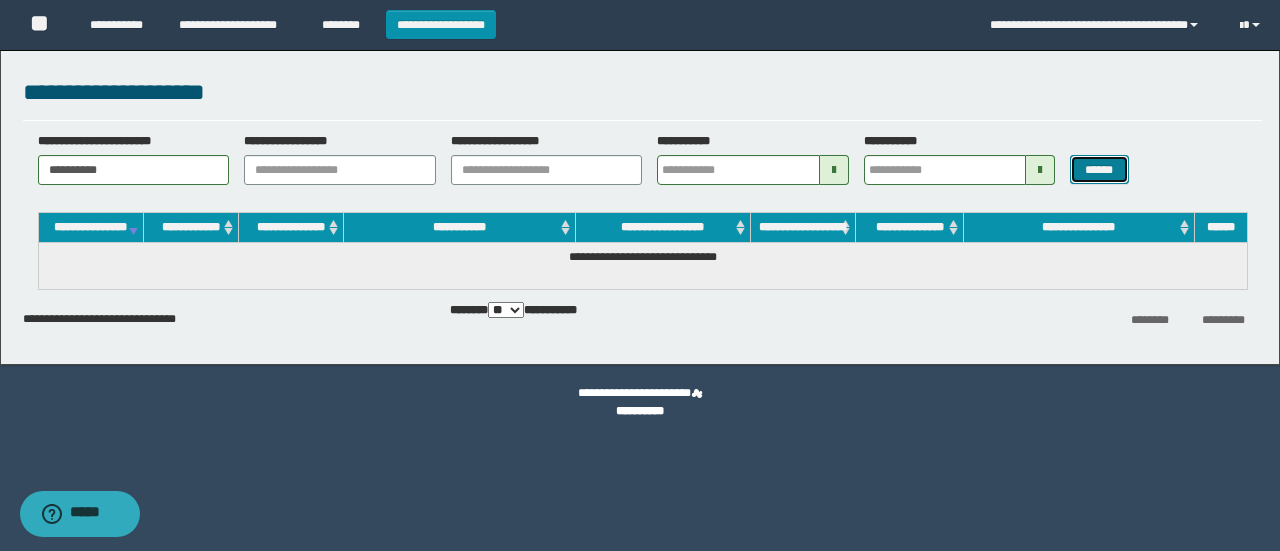 click on "******" at bounding box center (1099, 169) 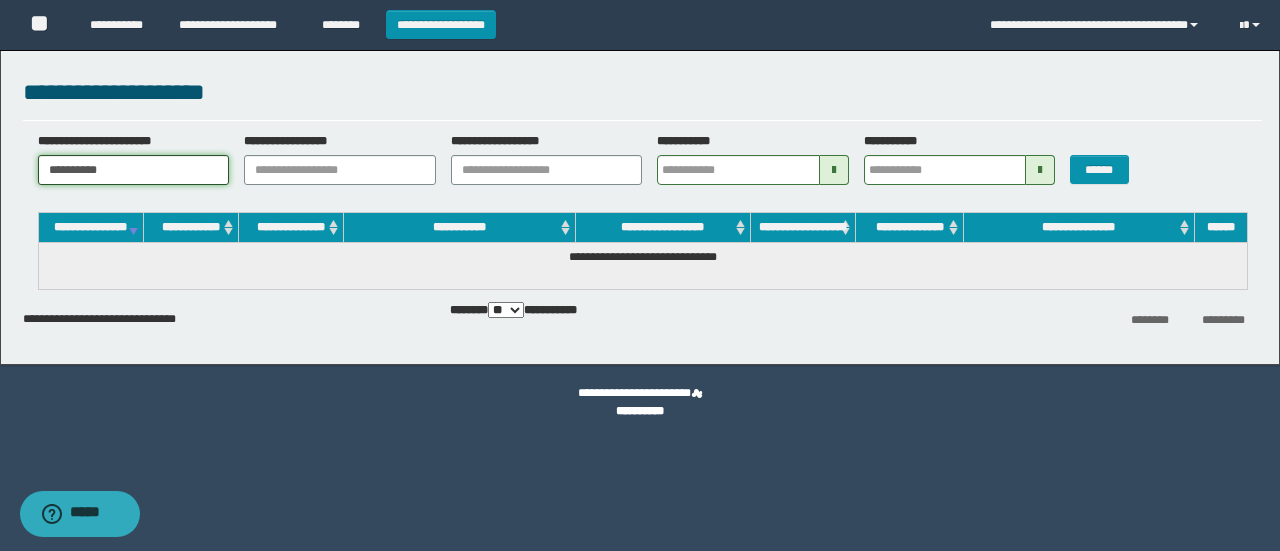 drag, startPoint x: 188, startPoint y: 159, endPoint x: 0, endPoint y: 98, distance: 197.64868 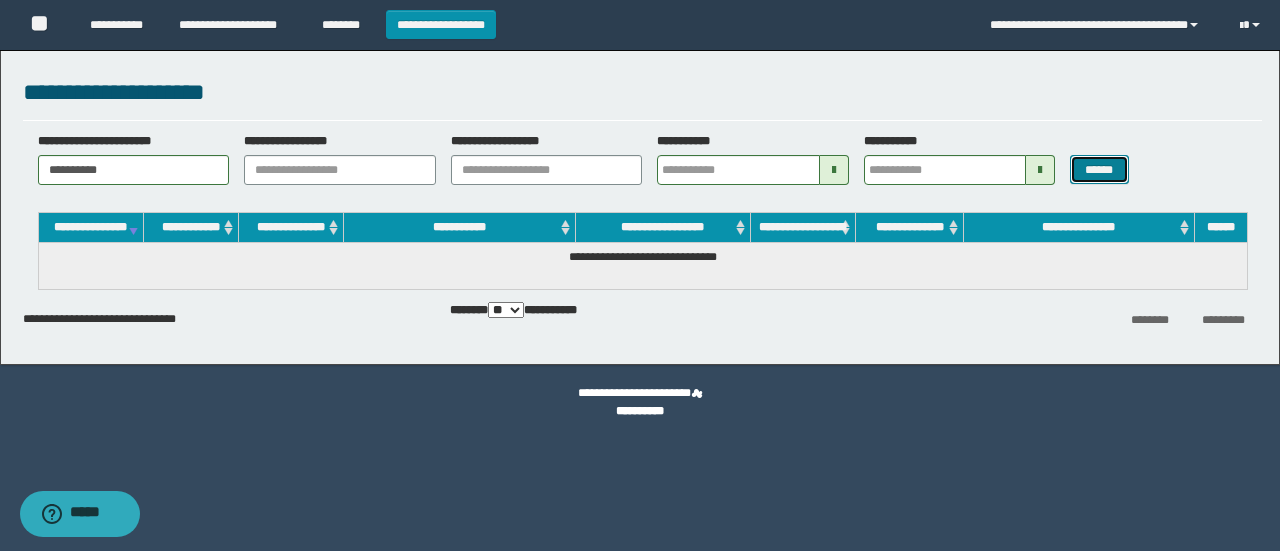 click on "******" at bounding box center (1099, 169) 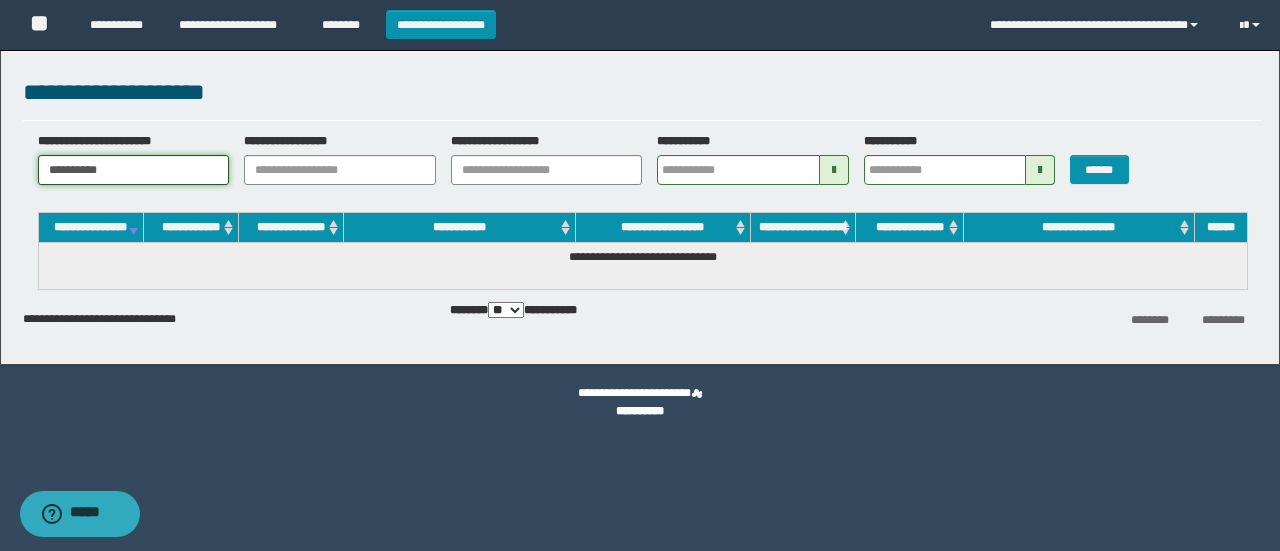 drag, startPoint x: 194, startPoint y: 172, endPoint x: 166, endPoint y: 161, distance: 30.083218 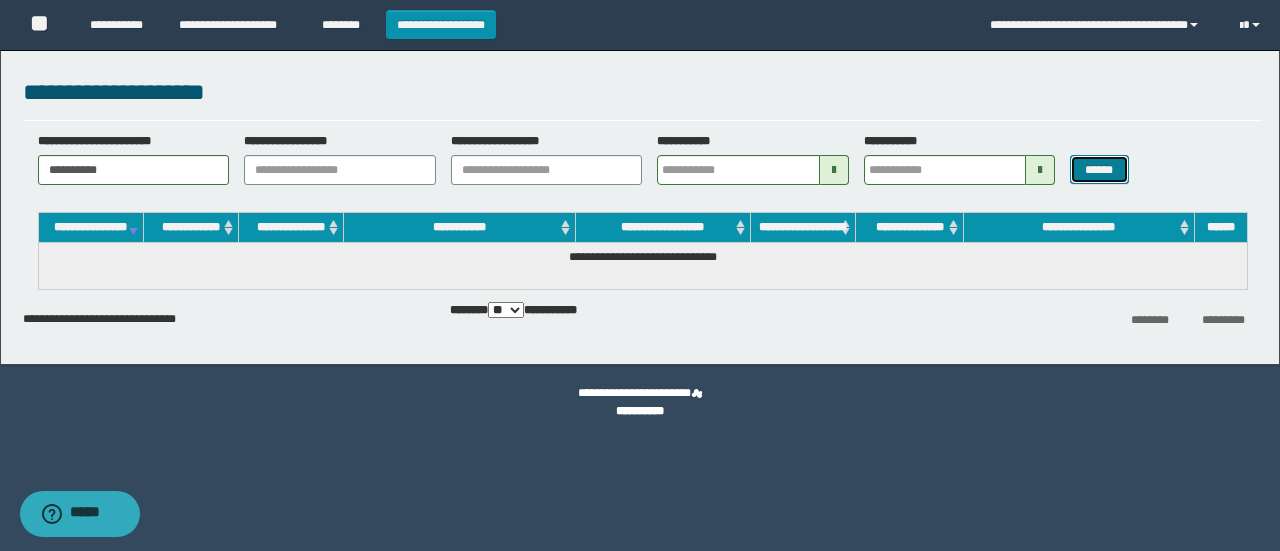 click on "******" at bounding box center (1099, 169) 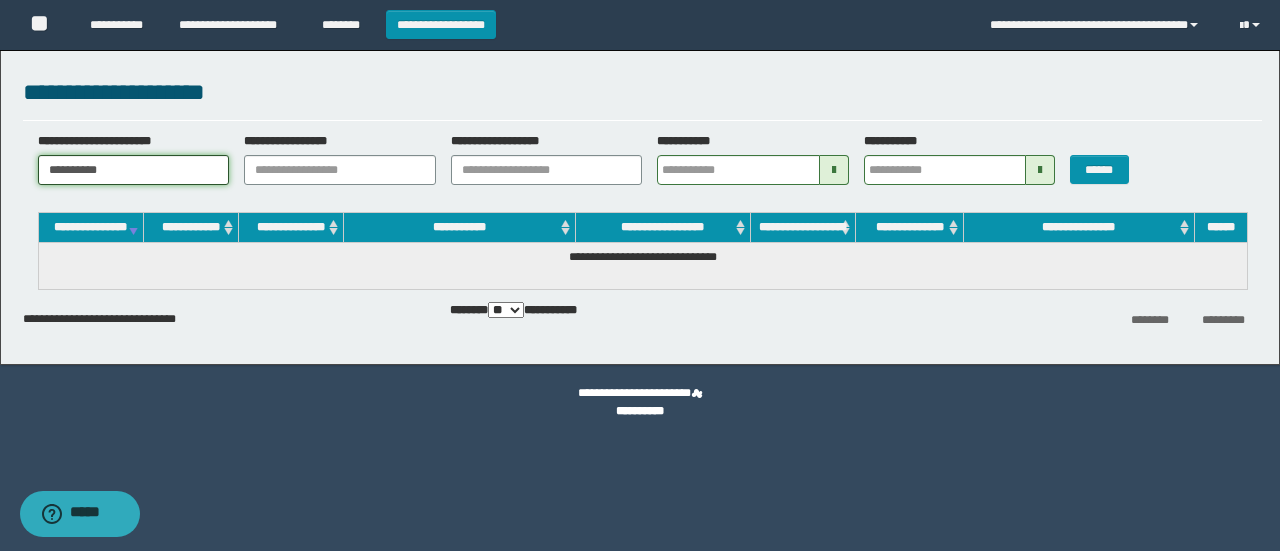 drag, startPoint x: 214, startPoint y: 168, endPoint x: 0, endPoint y: 129, distance: 217.5247 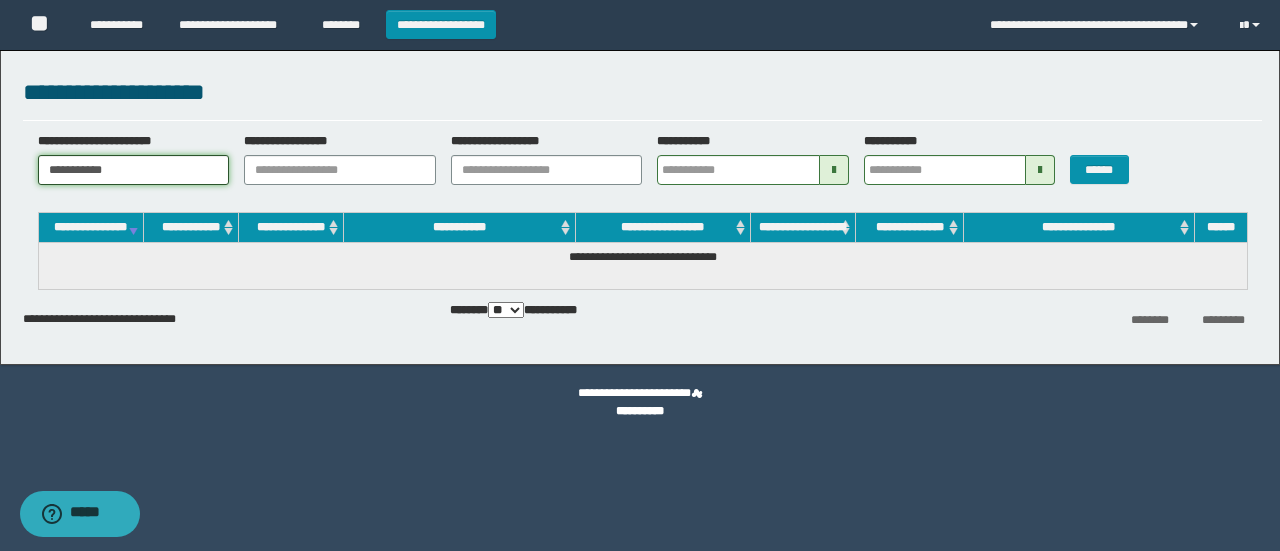 click on "**********" at bounding box center (134, 170) 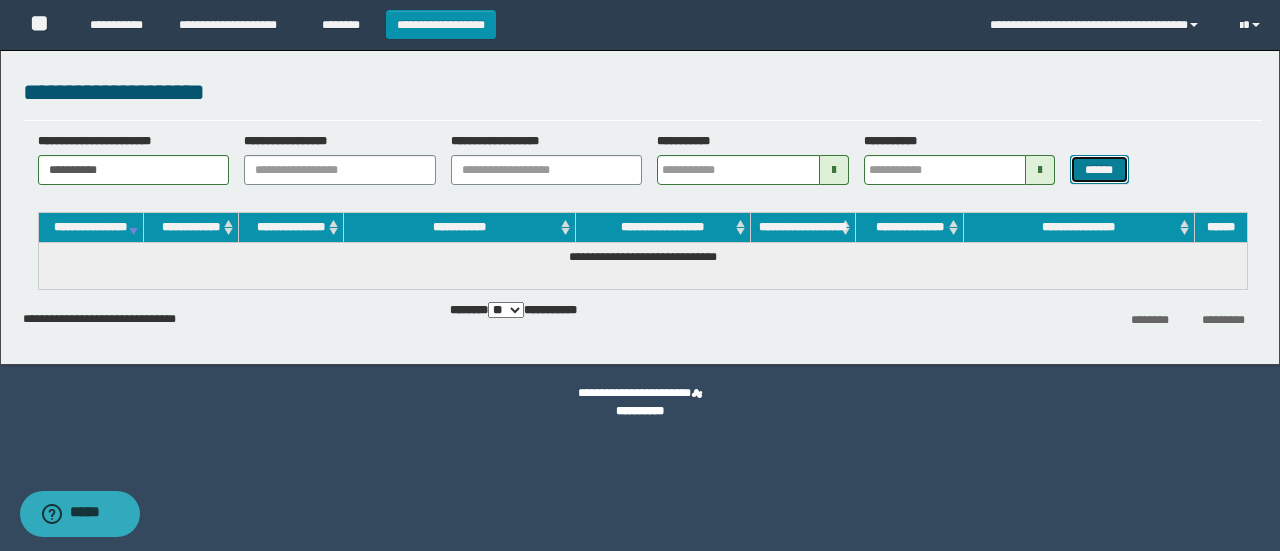 click on "******" at bounding box center [1099, 169] 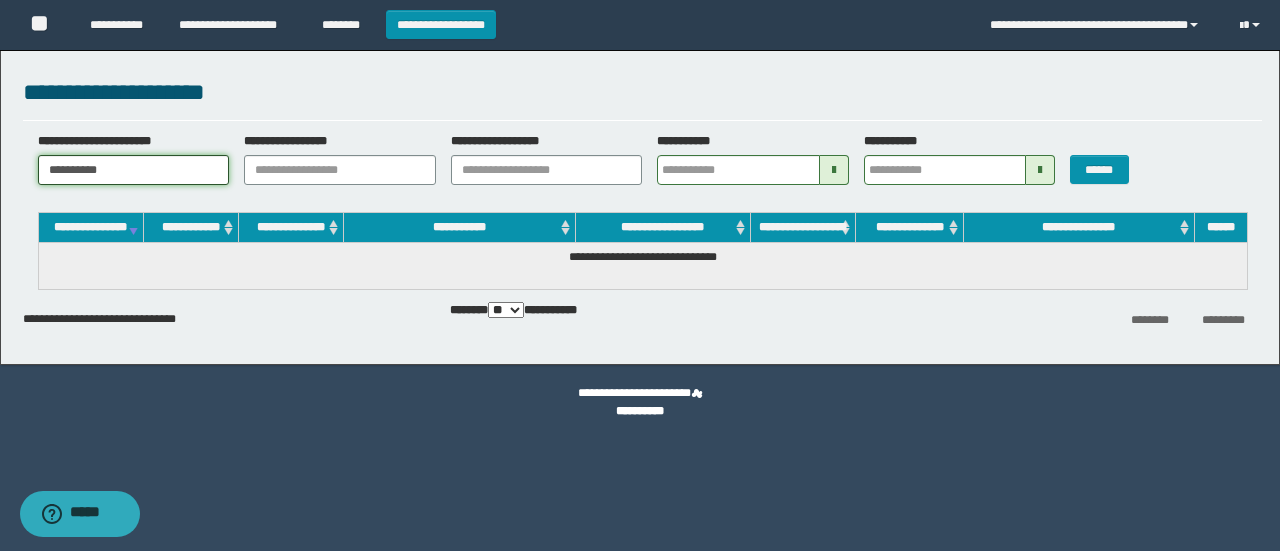 drag, startPoint x: 226, startPoint y: 183, endPoint x: 0, endPoint y: 154, distance: 227.85303 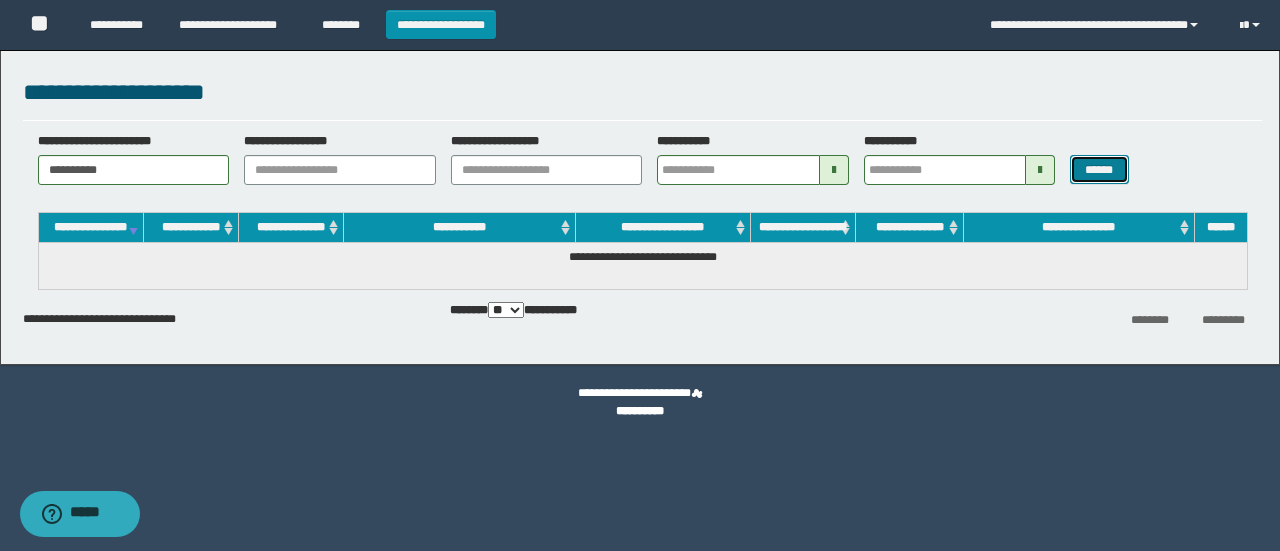 click on "******" at bounding box center (1099, 169) 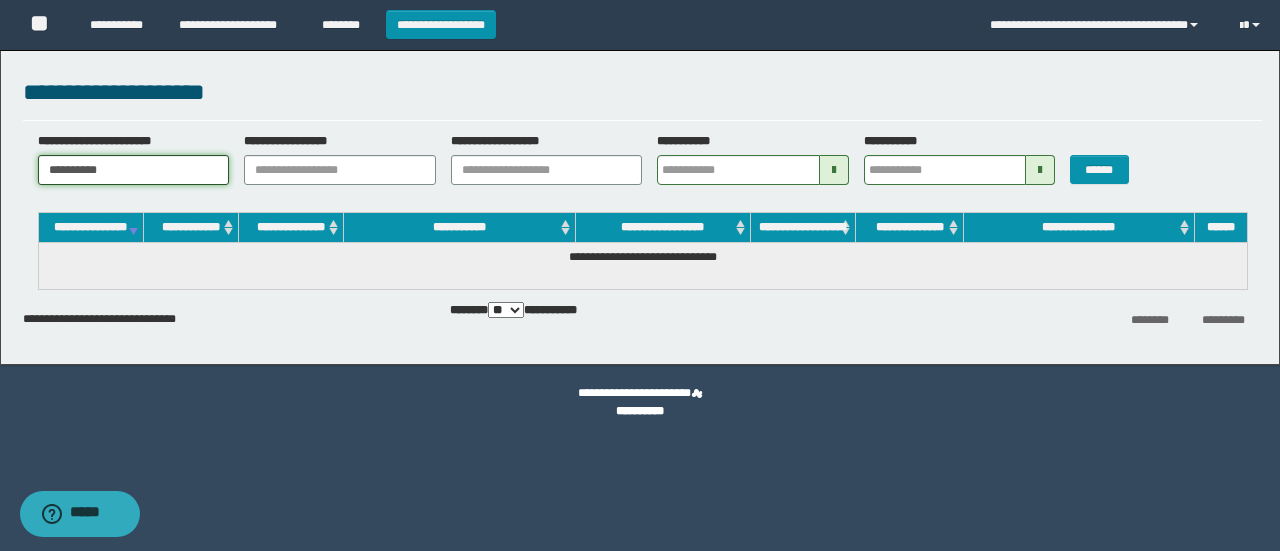 drag, startPoint x: 180, startPoint y: 181, endPoint x: 146, endPoint y: 127, distance: 63.812225 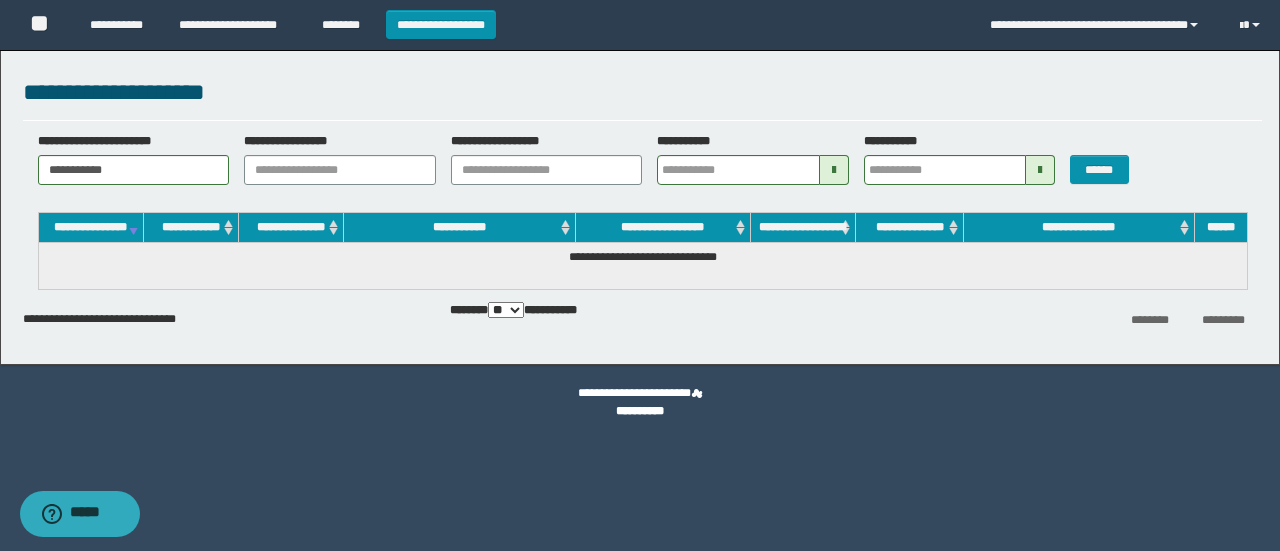 click on "******" at bounding box center (1106, 158) 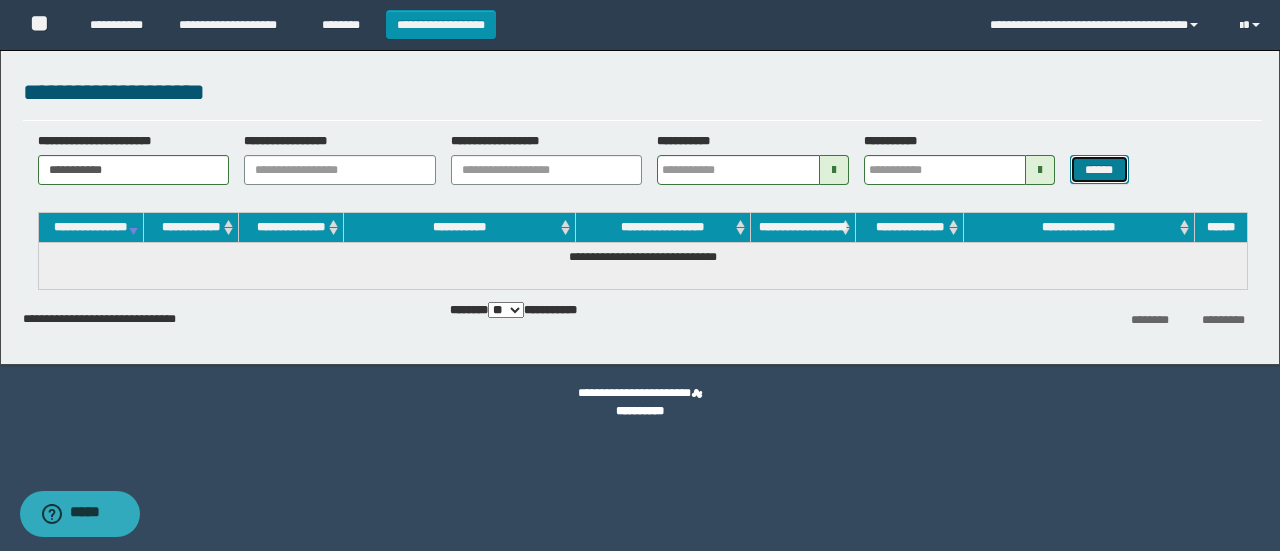 click on "******" at bounding box center [1099, 169] 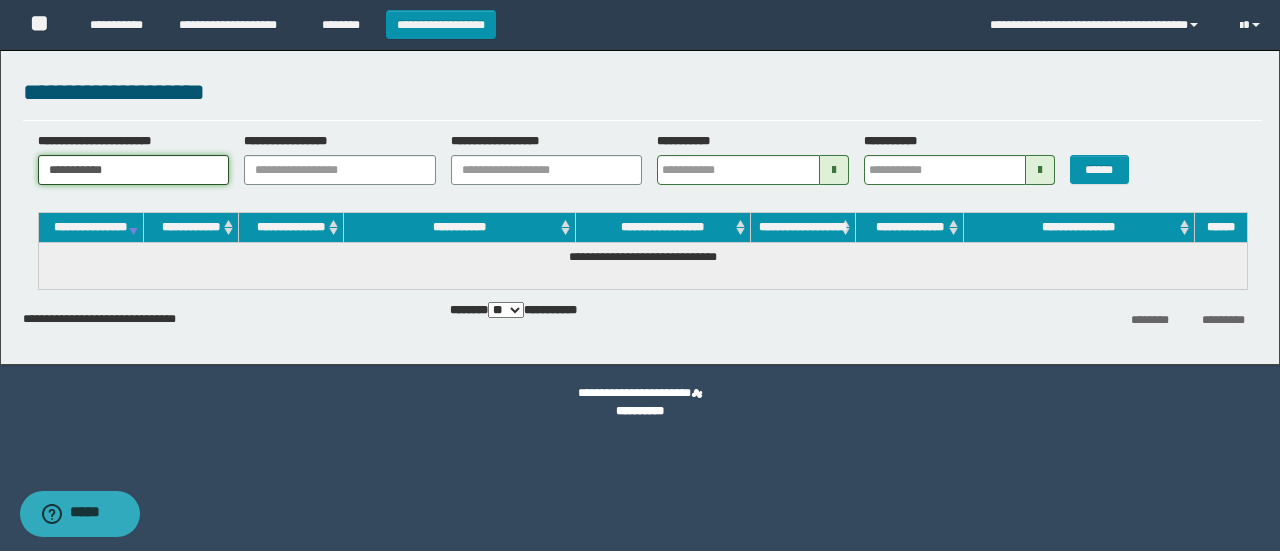 drag, startPoint x: 192, startPoint y: 173, endPoint x: 0, endPoint y: 132, distance: 196.32881 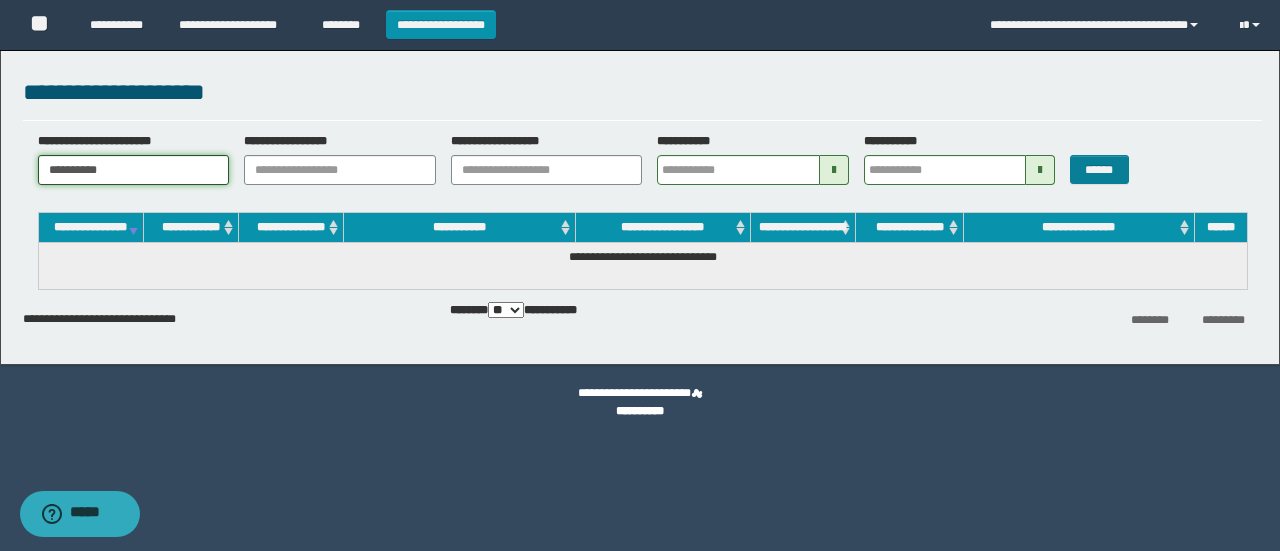 type on "**********" 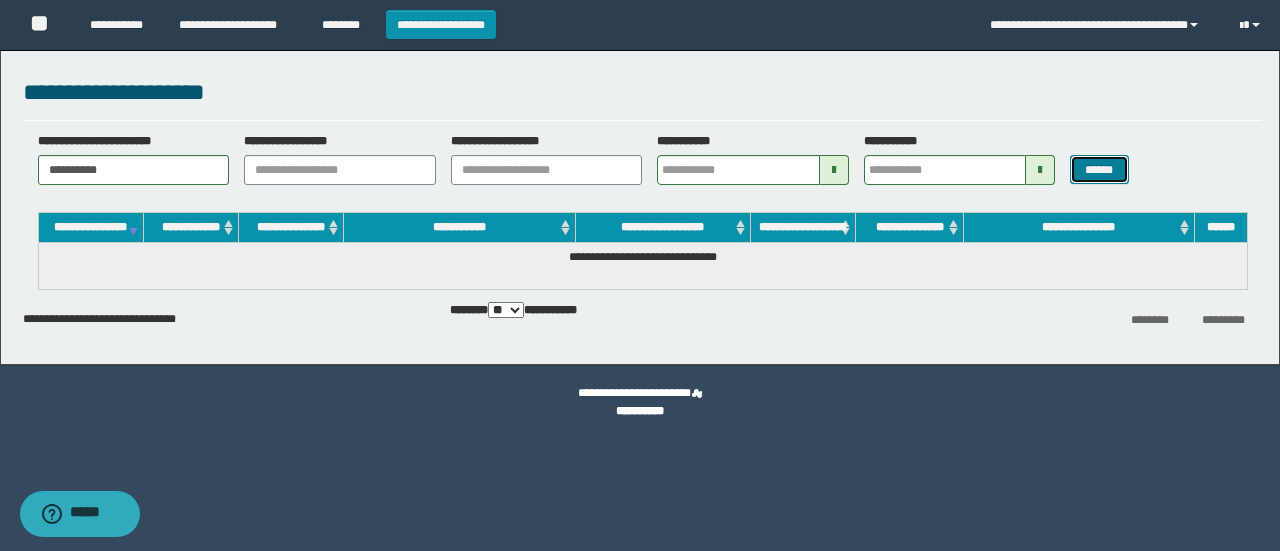 click on "******" at bounding box center (1099, 169) 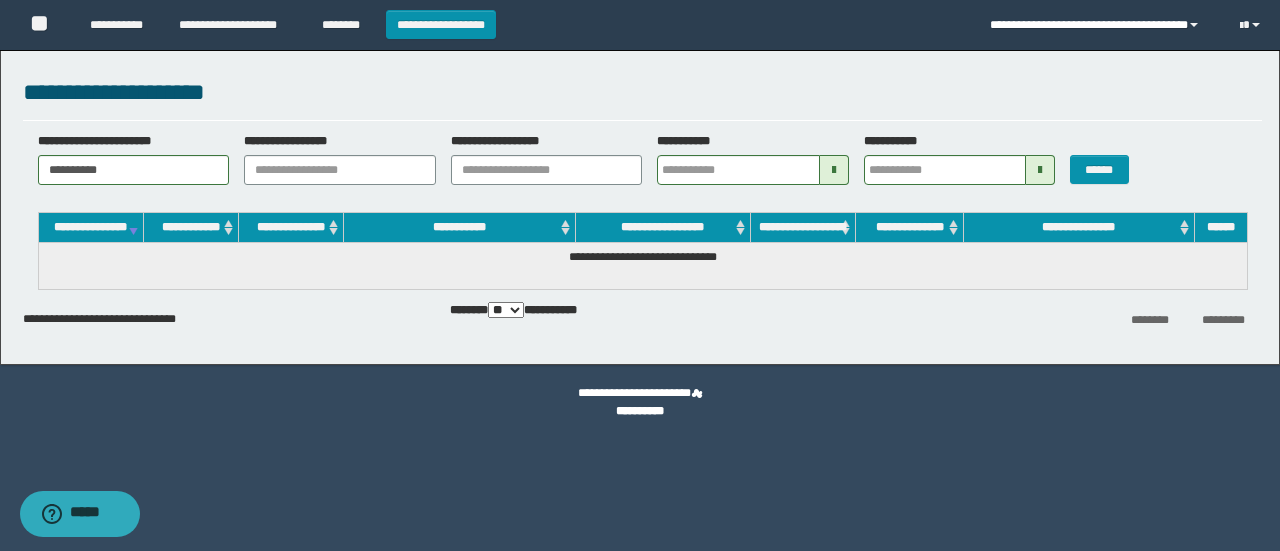 click on "**********" at bounding box center [1099, 25] 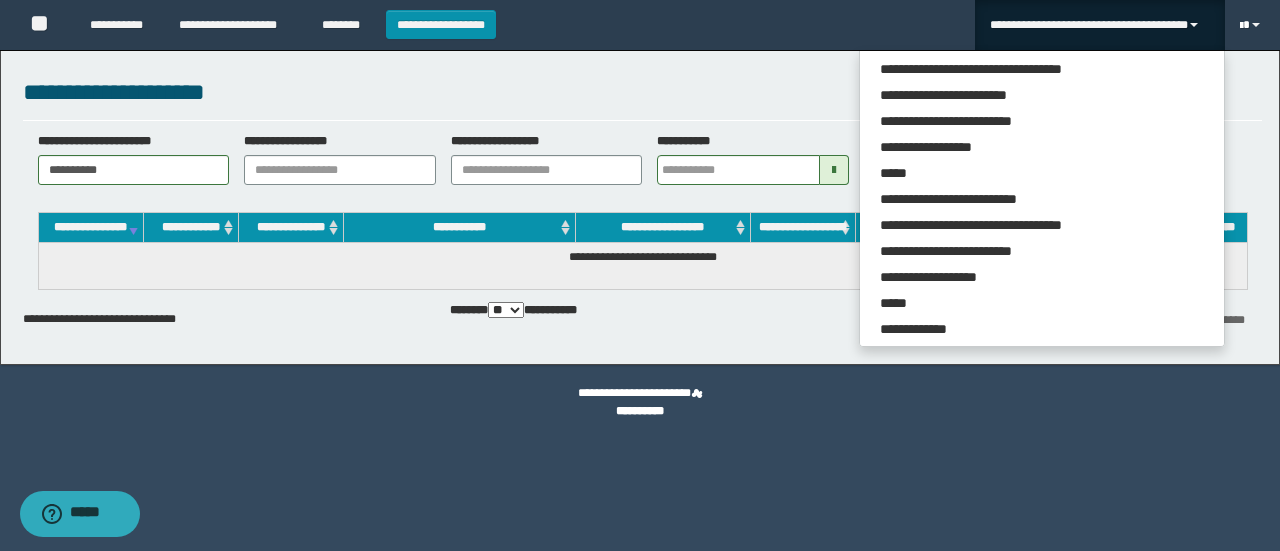 click at bounding box center (1252, 25) 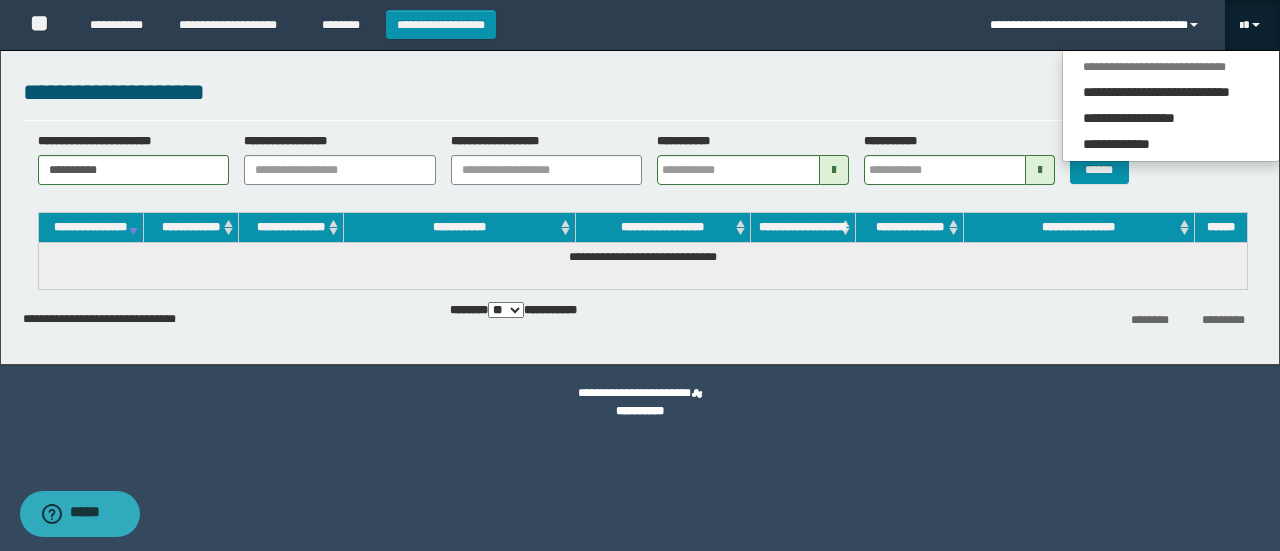 click on "**********" at bounding box center (1099, 25) 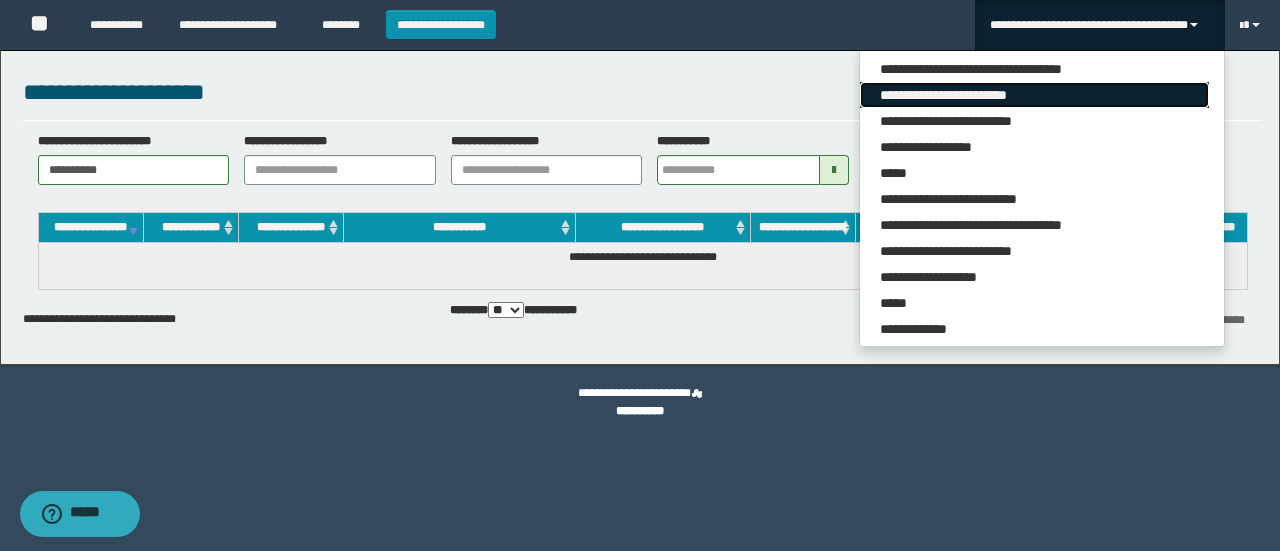 click on "**********" at bounding box center (1034, 95) 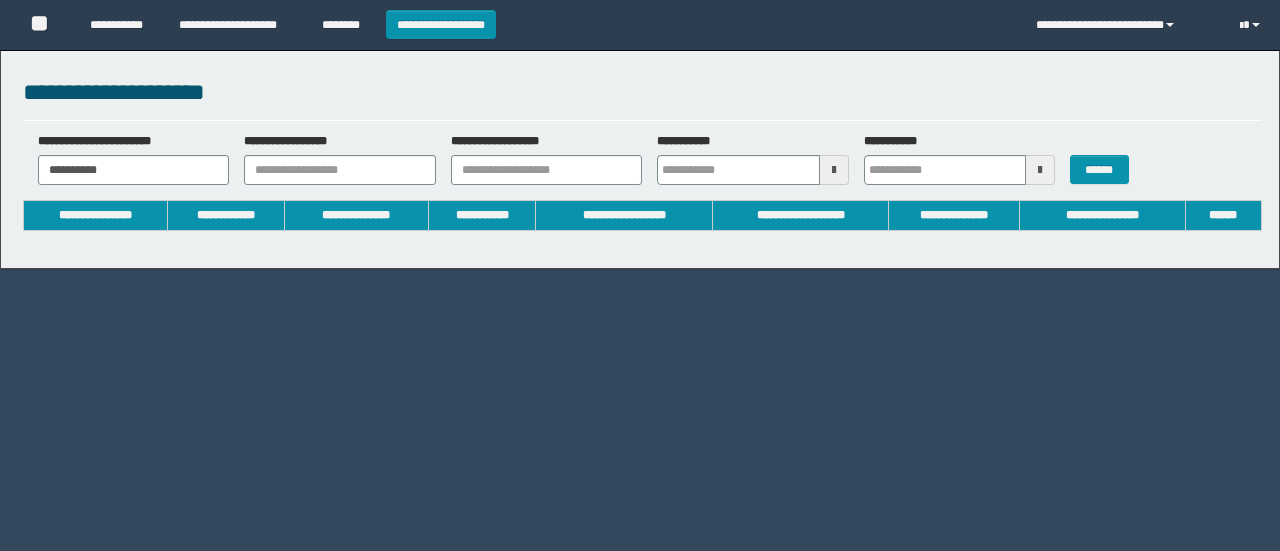 type 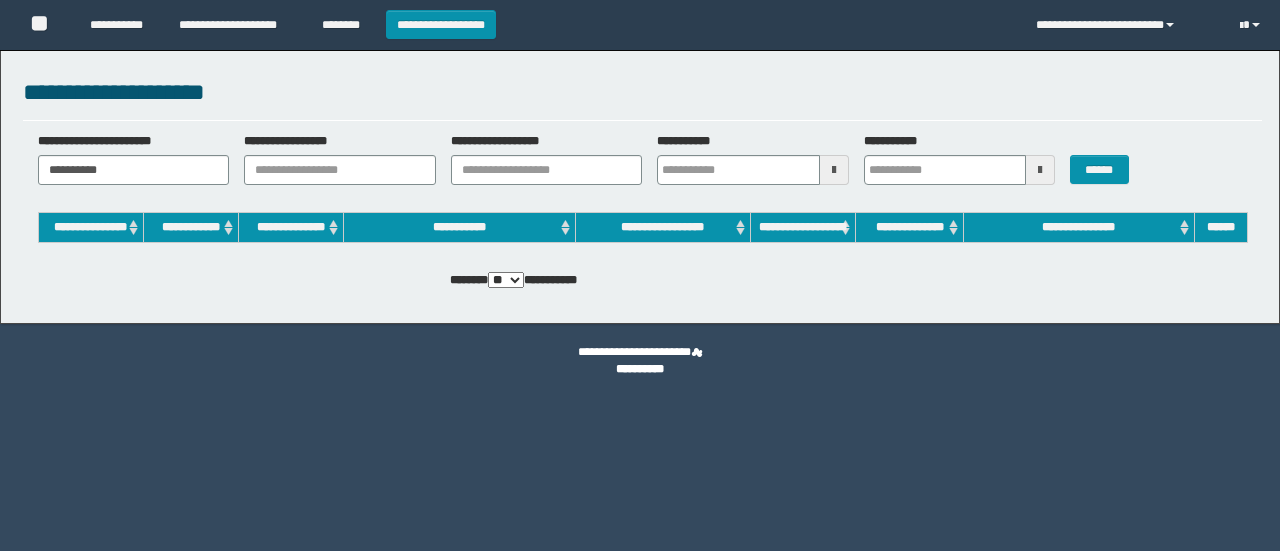 scroll, scrollTop: 0, scrollLeft: 0, axis: both 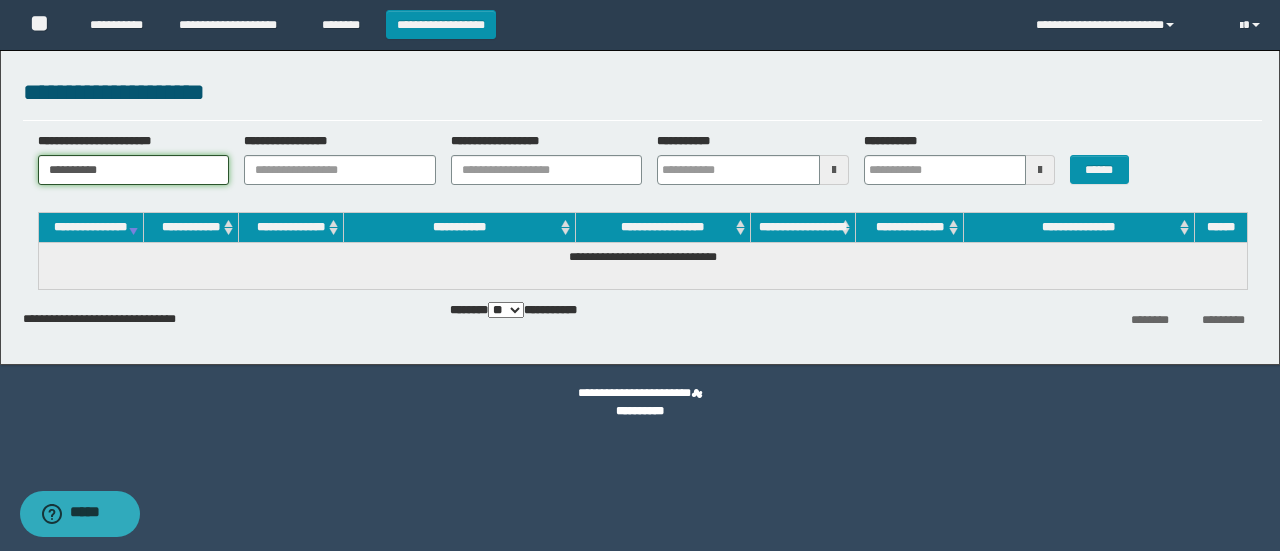 drag, startPoint x: 160, startPoint y: 169, endPoint x: 174, endPoint y: 119, distance: 51.92302 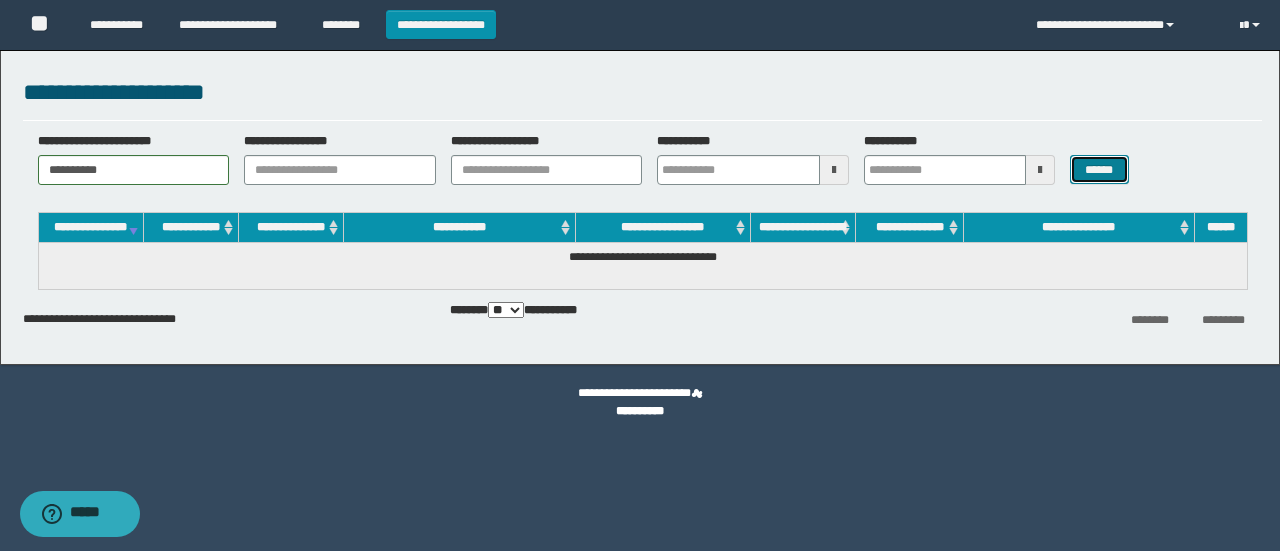 click on "******" at bounding box center (1099, 169) 